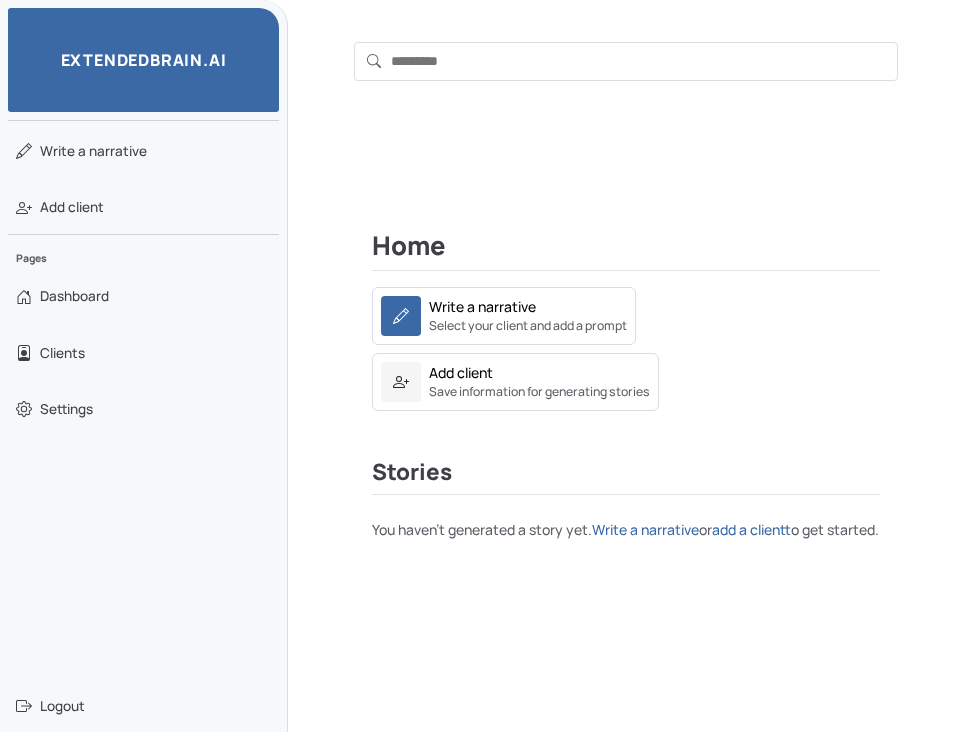 scroll, scrollTop: 0, scrollLeft: 0, axis: both 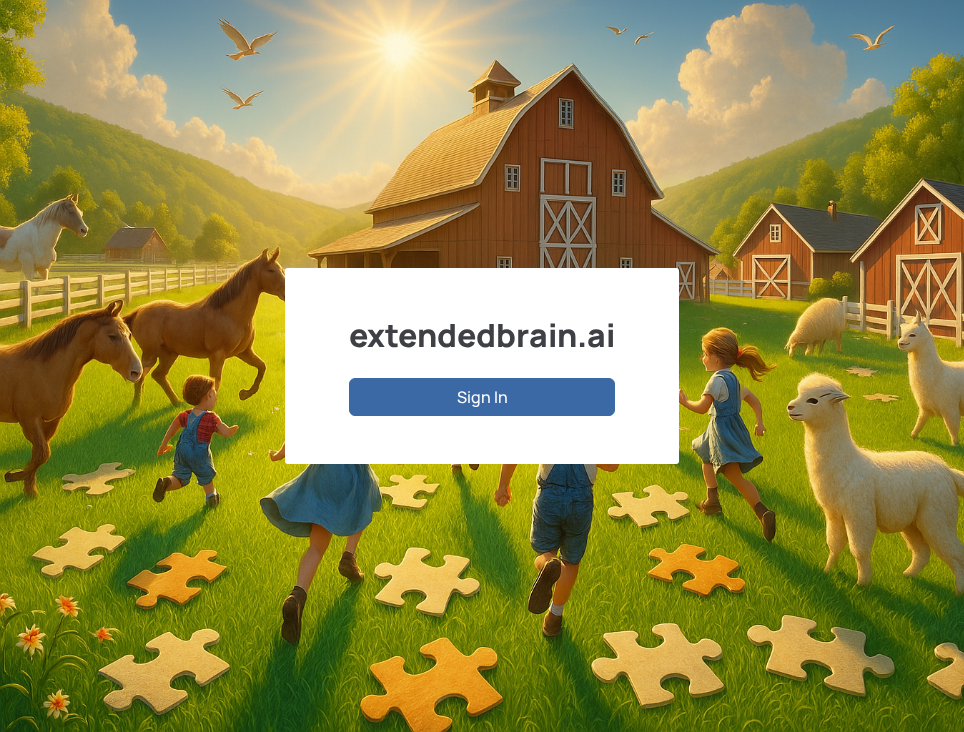 click on "Sign In" at bounding box center [482, 397] 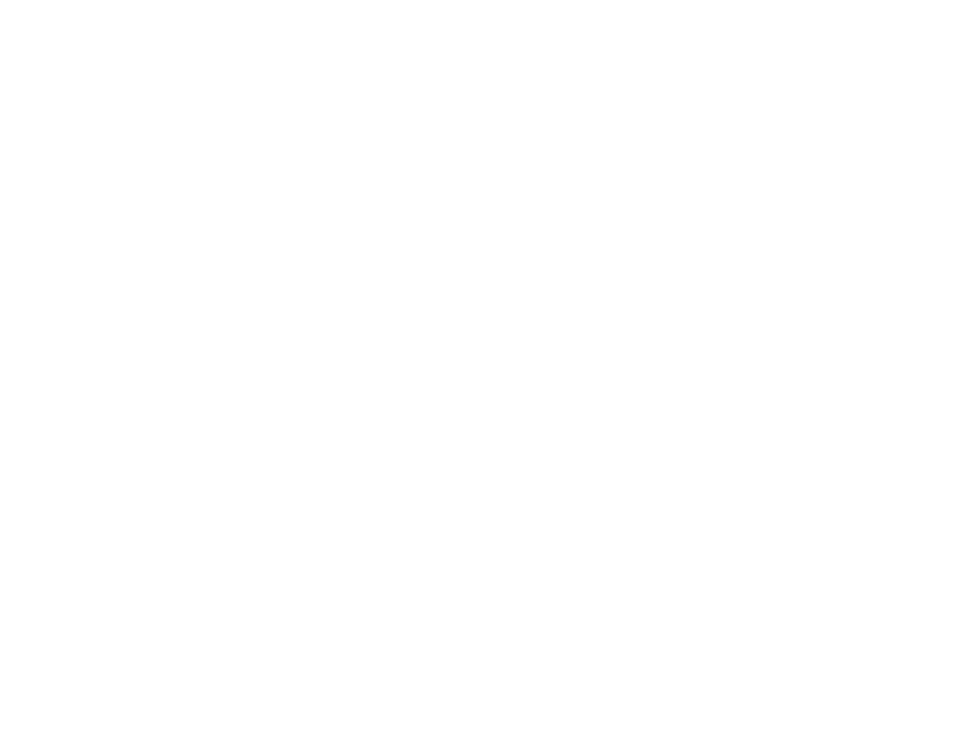 scroll, scrollTop: 0, scrollLeft: 0, axis: both 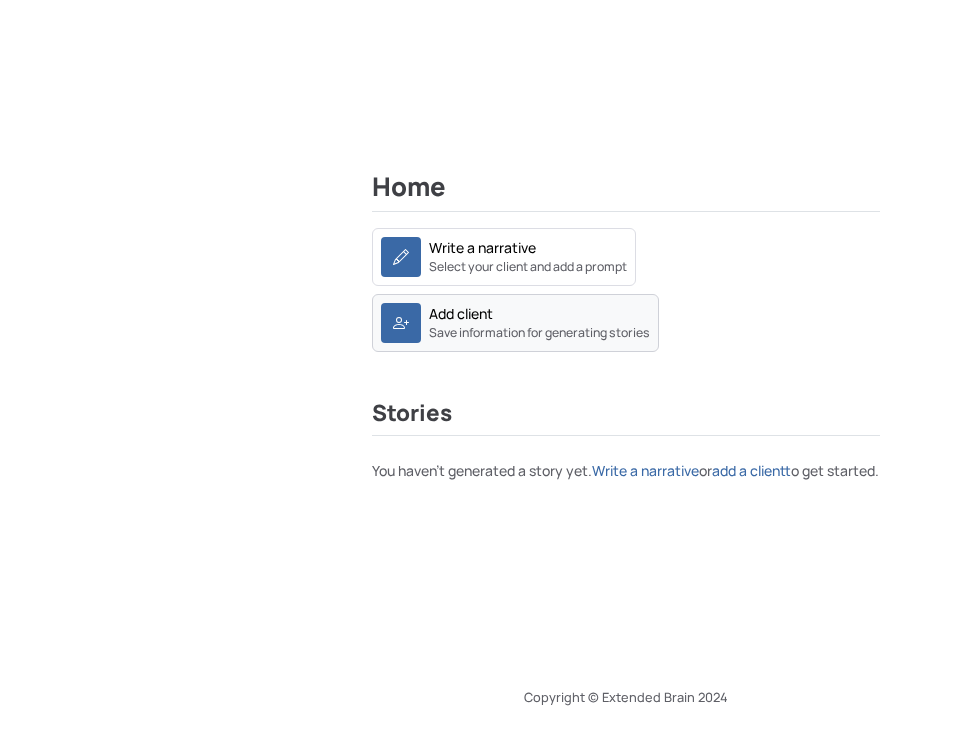 click on "Save information for generating stories" at bounding box center (539, 333) 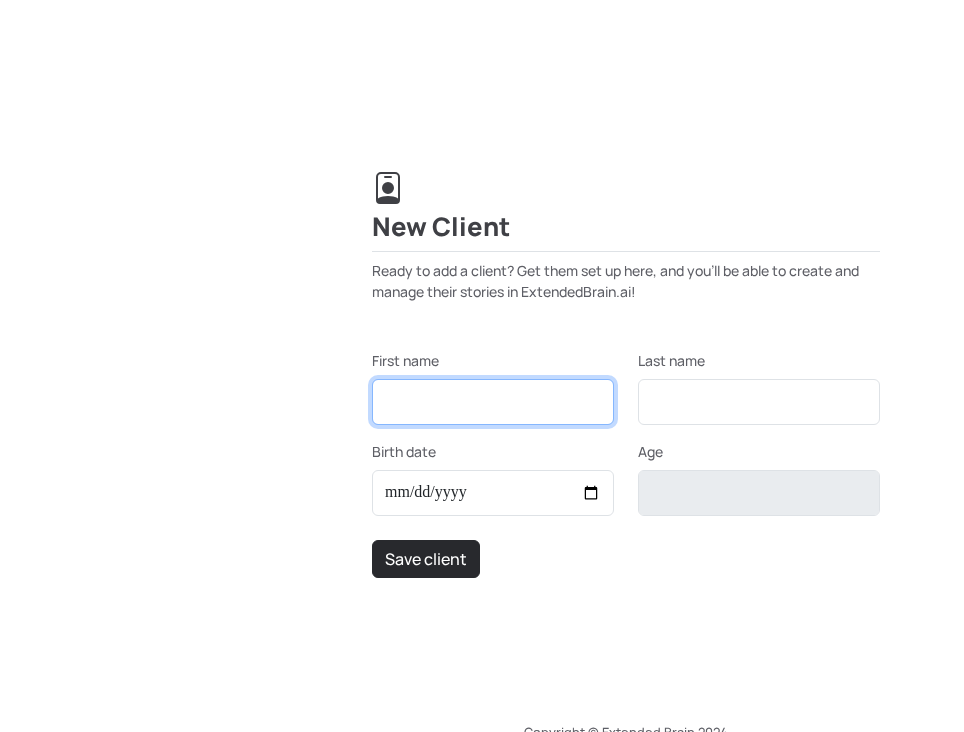 click on "First name" at bounding box center [493, 402] 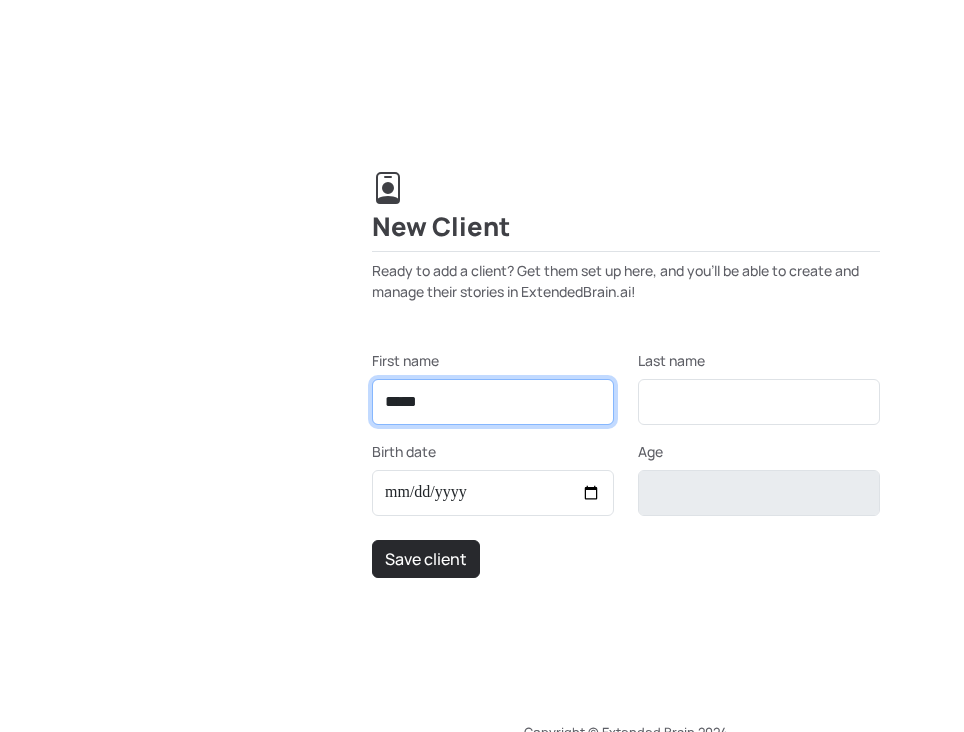 type on "*****" 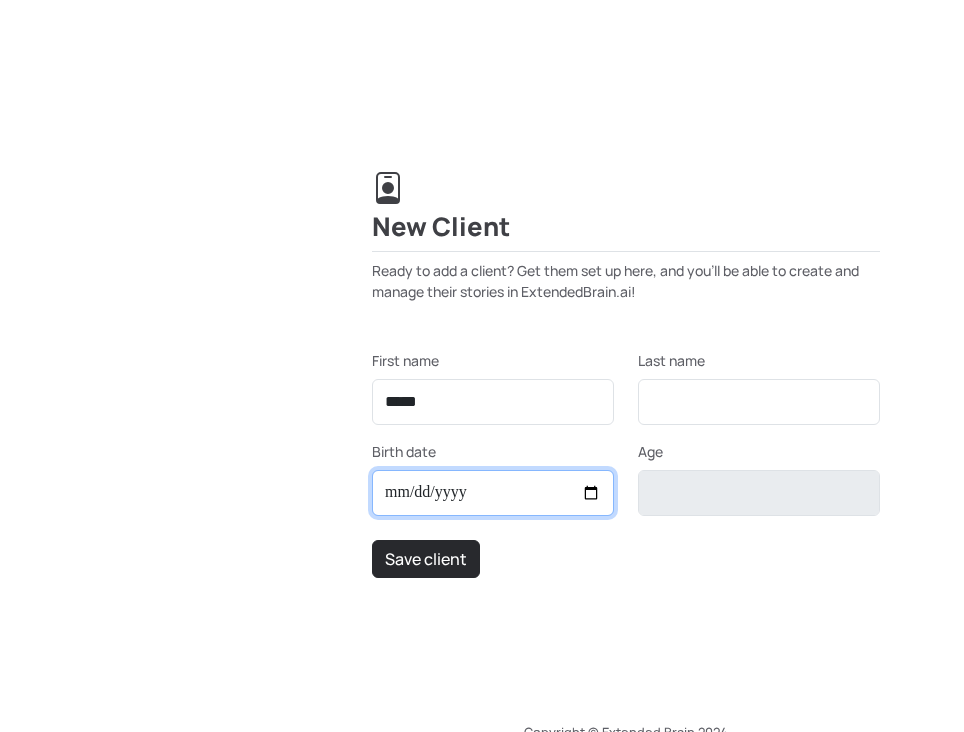 click on "Birth date" at bounding box center [493, 493] 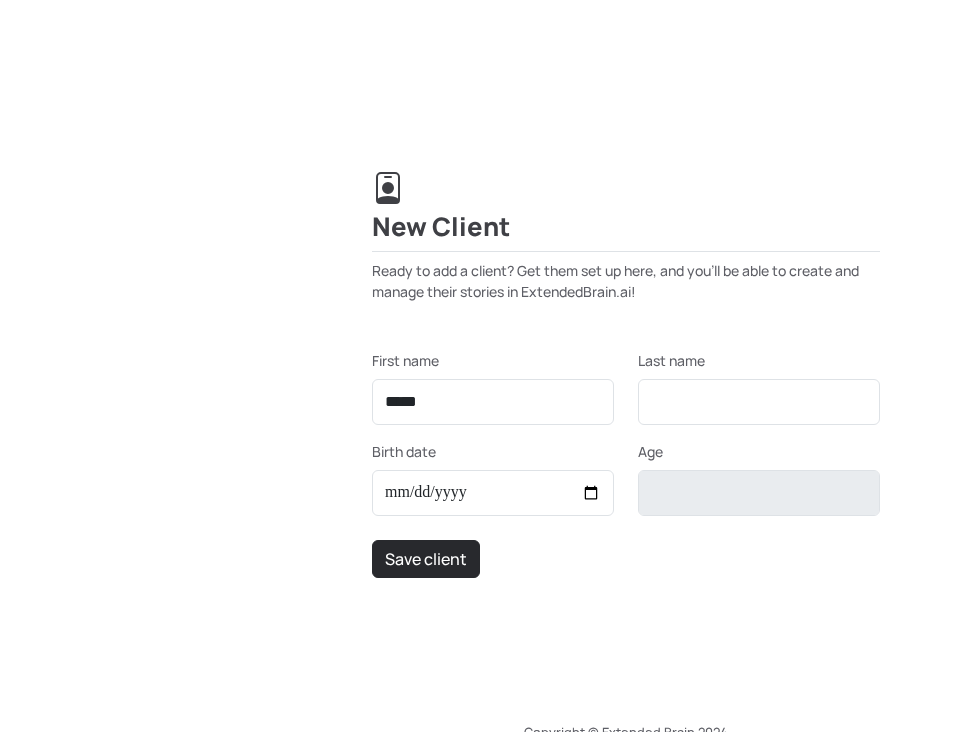 click on "New Client  Ready to add a client? Get them set up here, and you’ll be able to create and manage their stories in ExtendedBrain.ai! First name [FIRST] Last name [BIRTHDATE] Age [AGE] Save client" at bounding box center [626, 375] 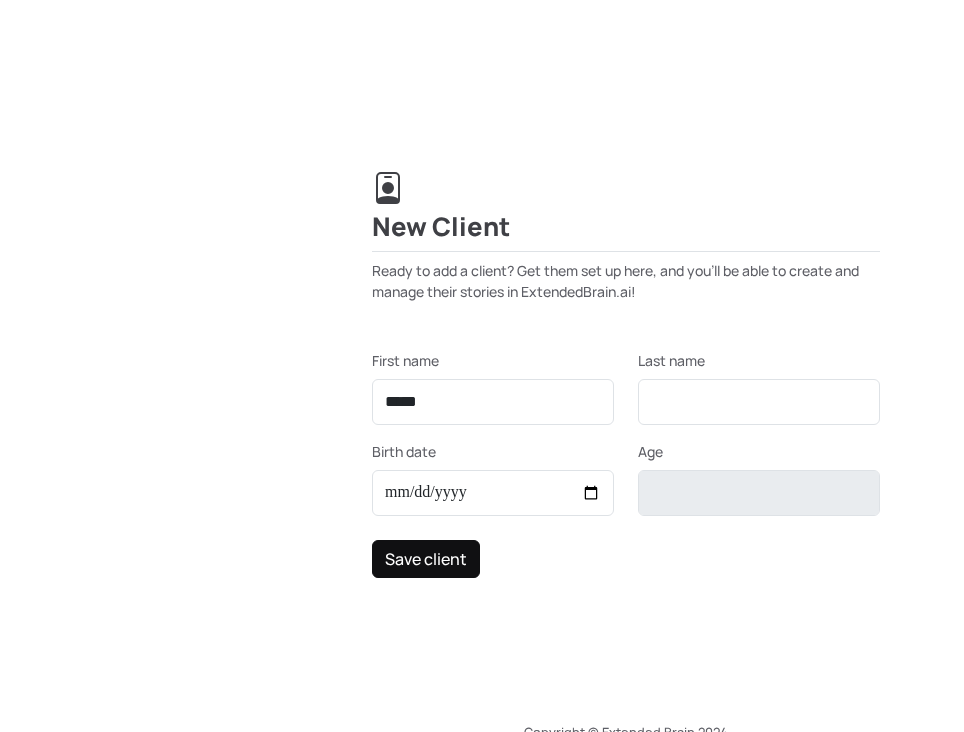 click on "Save client" at bounding box center (426, 559) 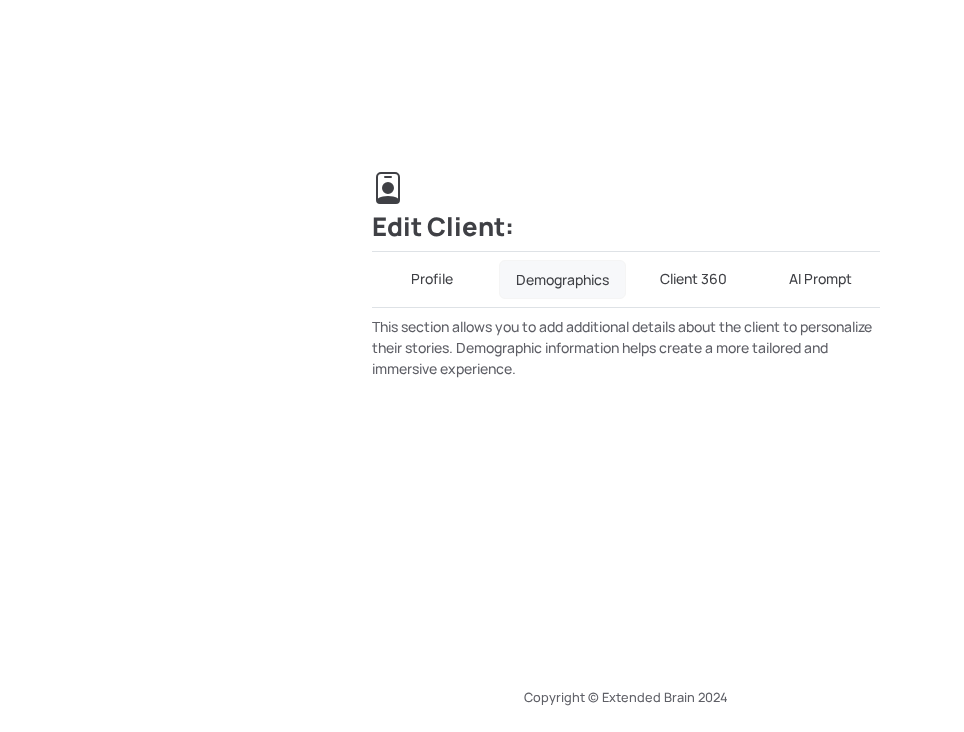 click on "Profile" at bounding box center [431, 279] 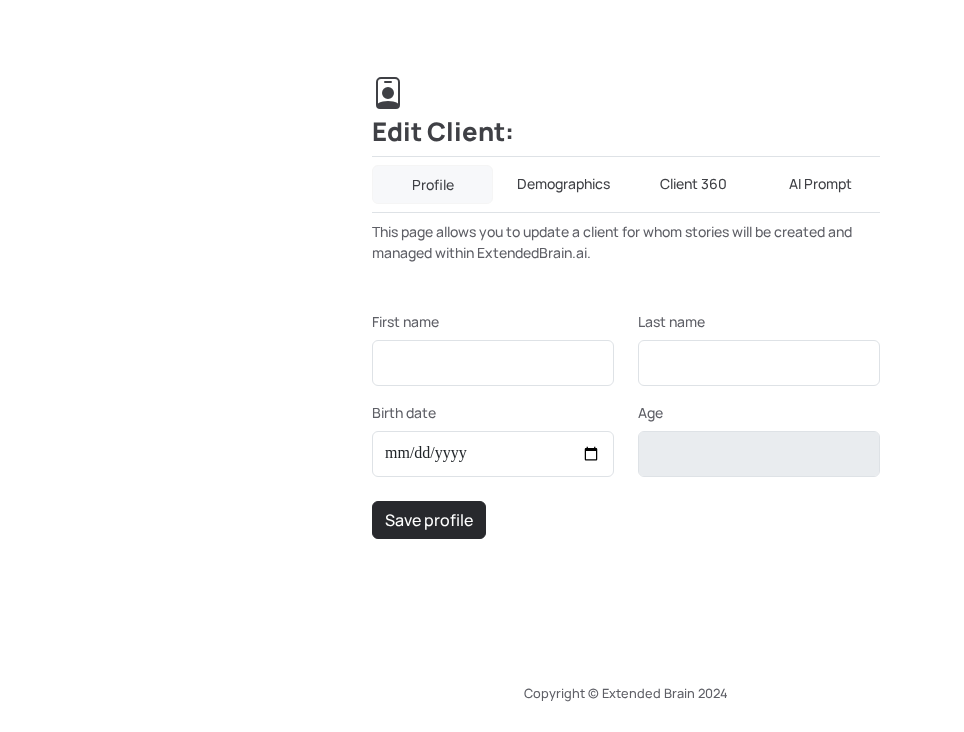 scroll, scrollTop: 0, scrollLeft: 0, axis: both 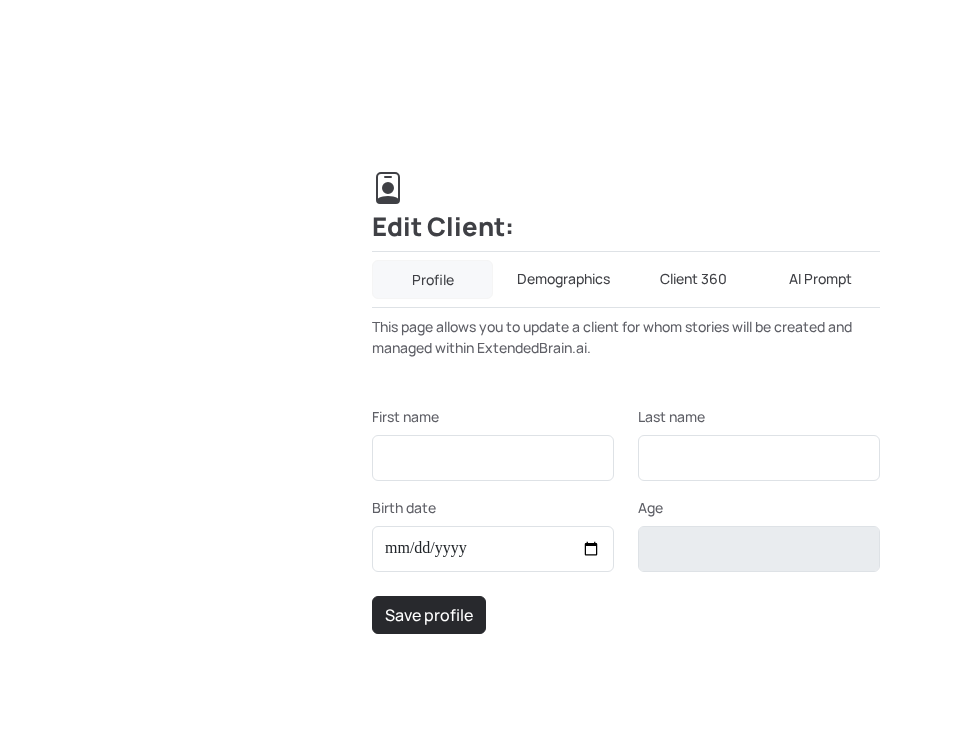 click on "Demographics" at bounding box center (563, 279) 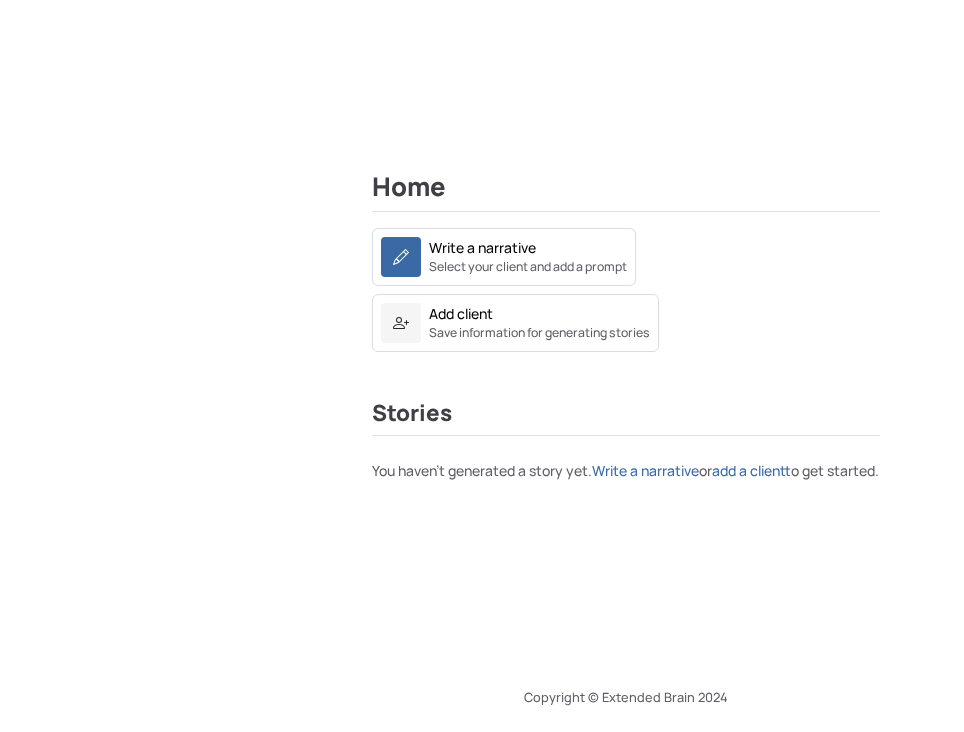 scroll, scrollTop: 4, scrollLeft: 0, axis: vertical 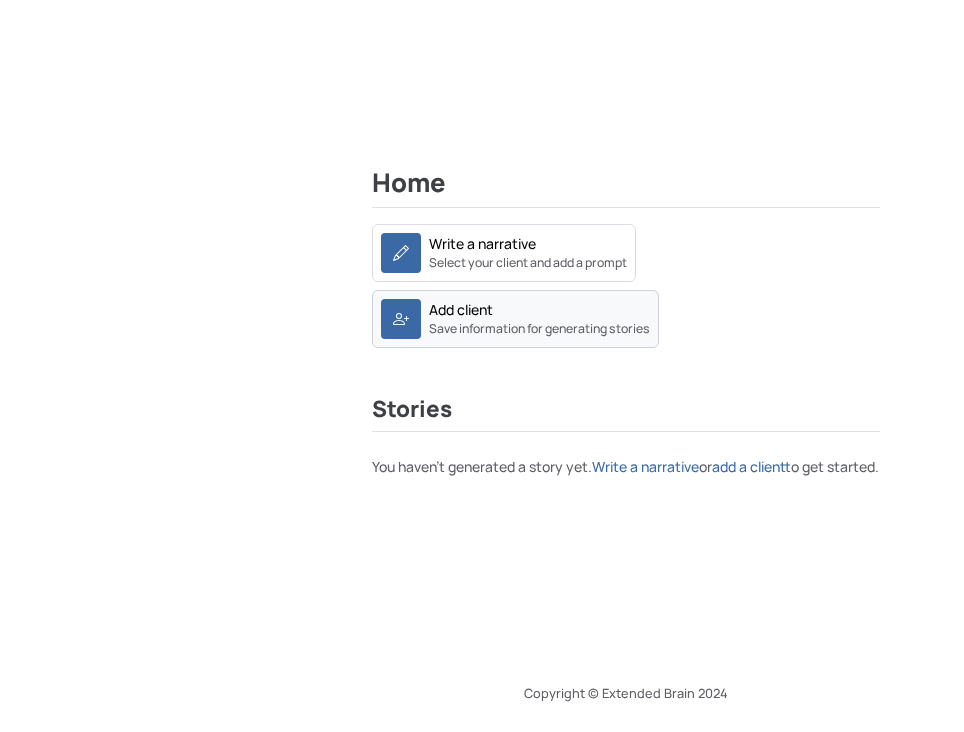 click on "Save information for generating stories" at bounding box center [539, 329] 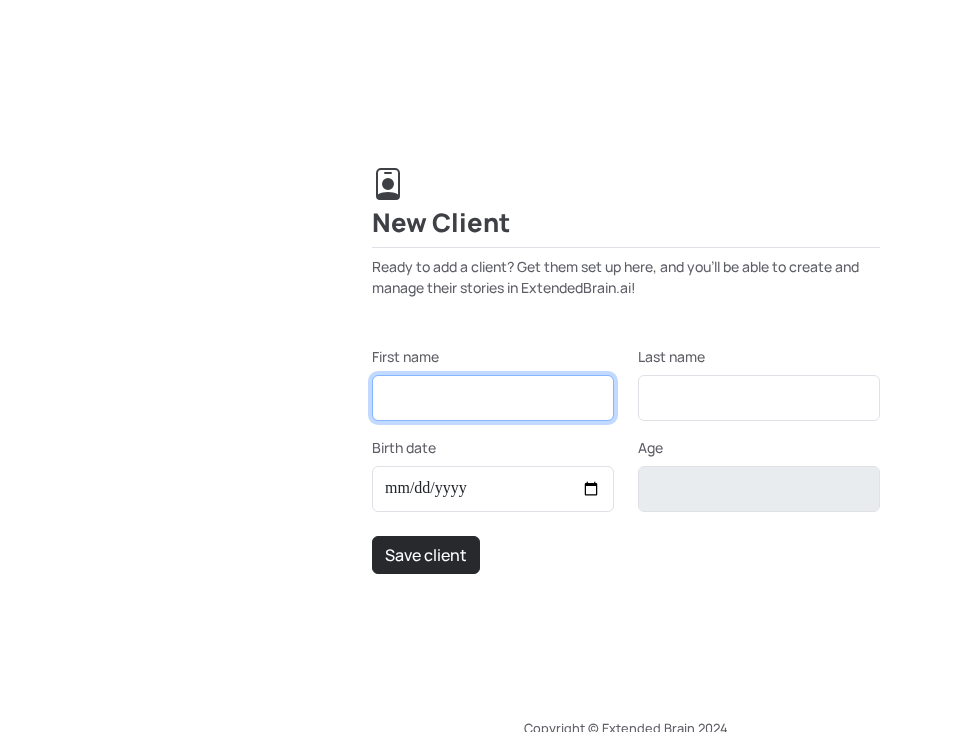 click on "First name" at bounding box center (493, 398) 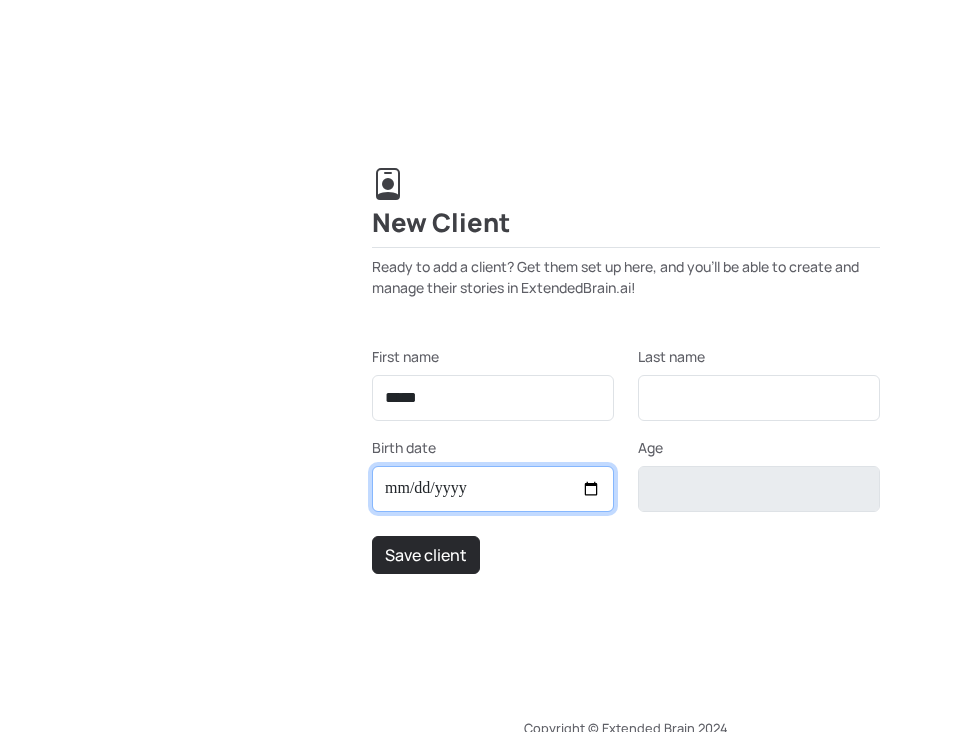 click on "Birth date" at bounding box center [493, 489] 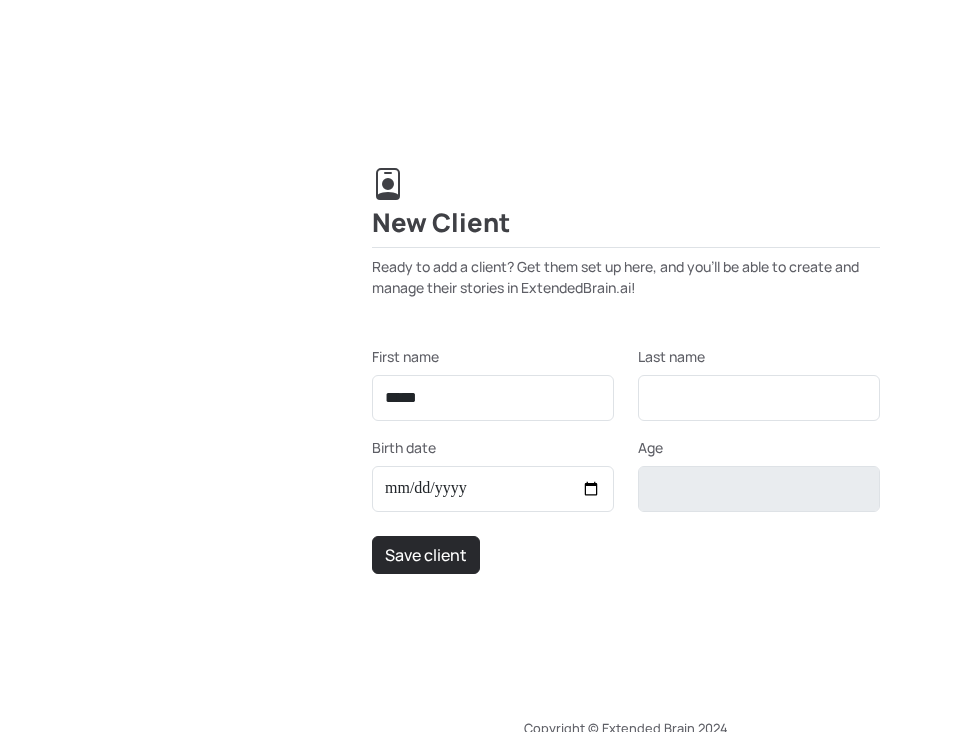 click on "First name [FIRST] Last name [BIRTHDATE] Age [AGE] Save client" at bounding box center (626, 460) 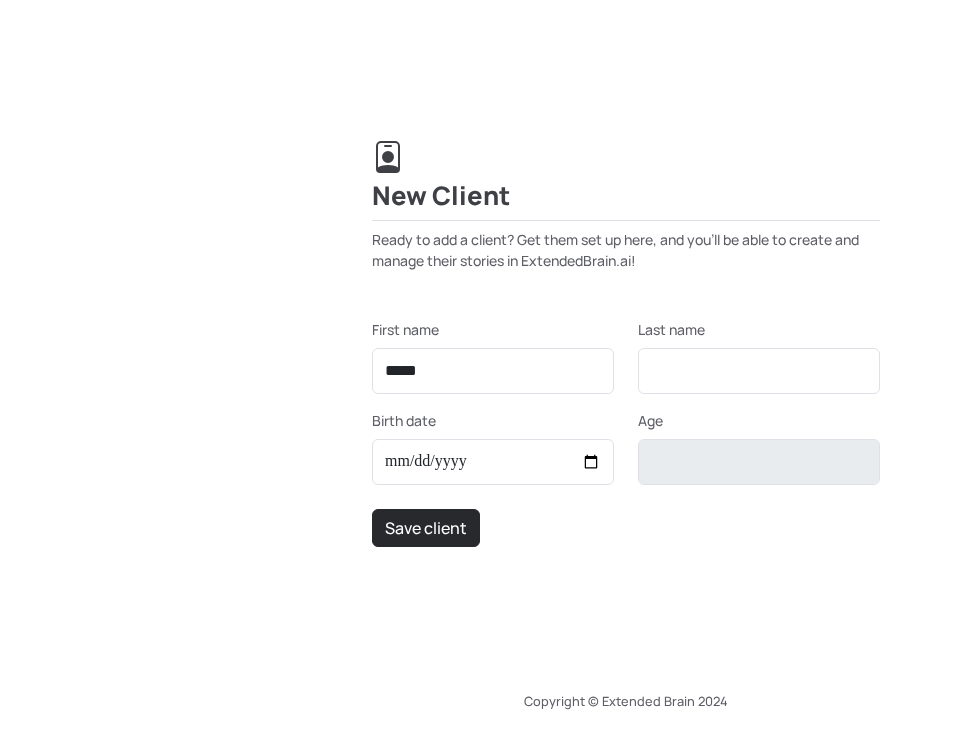 scroll, scrollTop: 39, scrollLeft: 0, axis: vertical 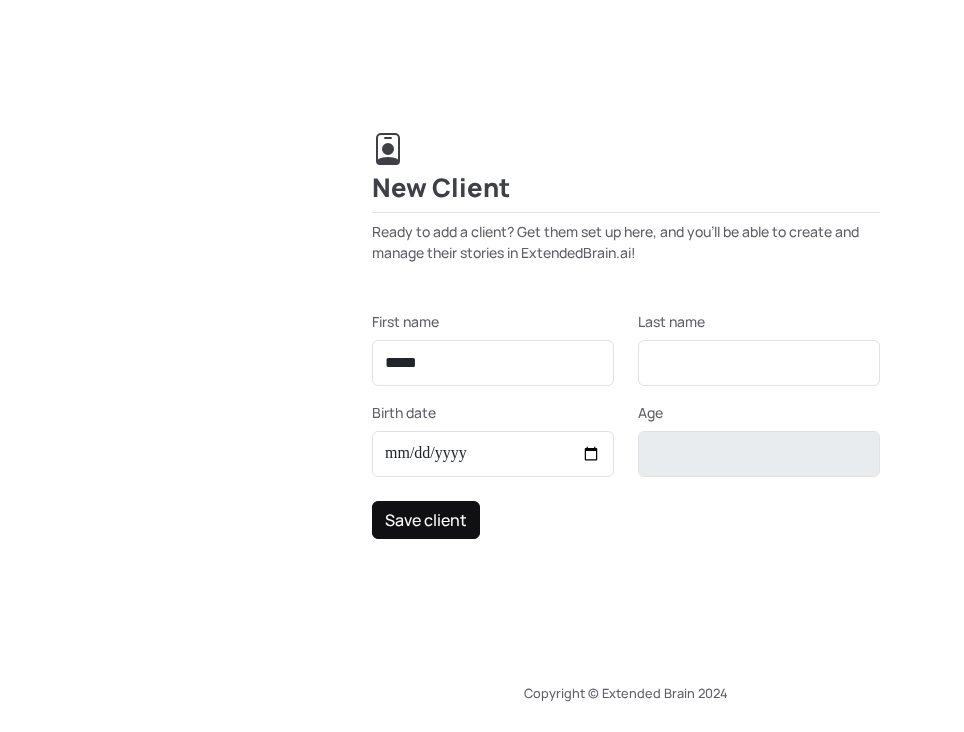 click on "Save client" at bounding box center [426, 520] 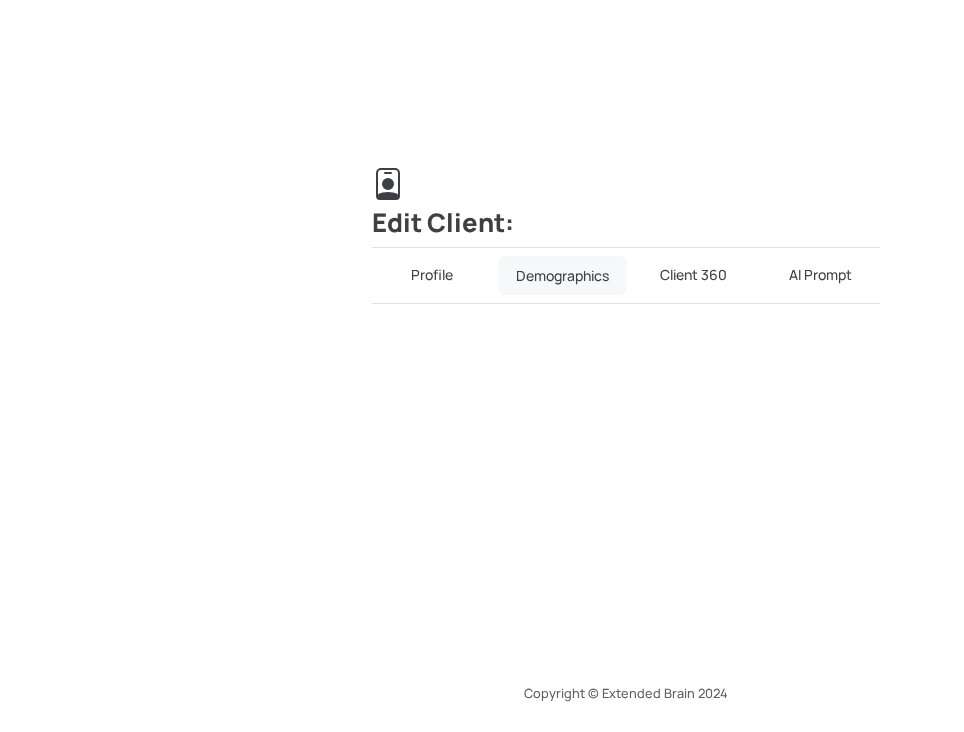 scroll, scrollTop: 4, scrollLeft: 0, axis: vertical 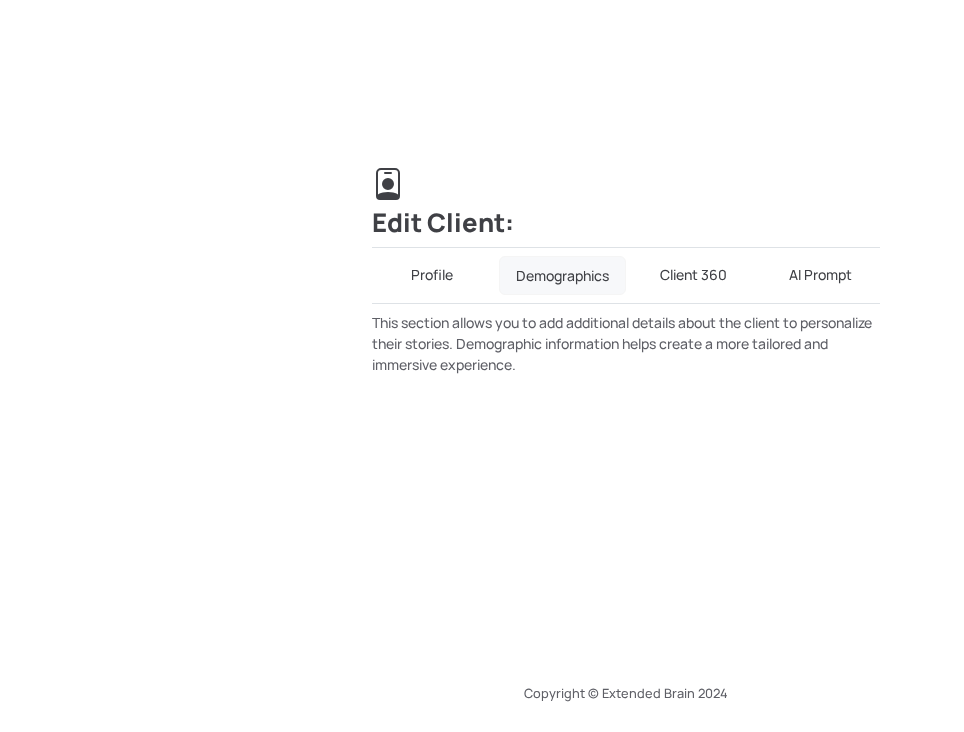 click on "Demographics" at bounding box center (562, 275) 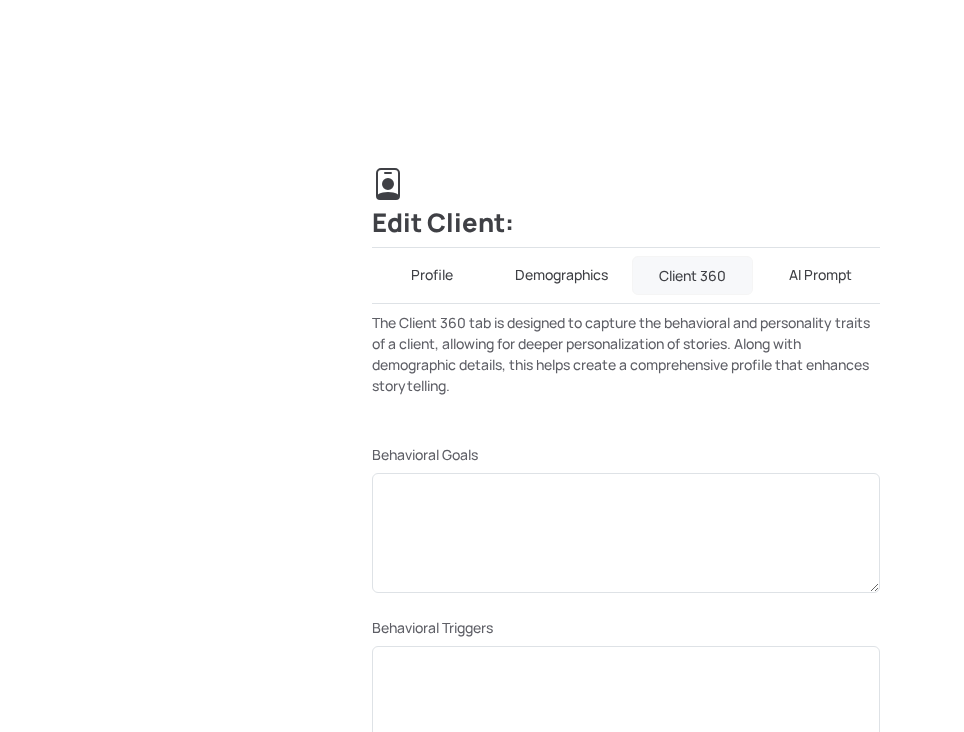 click on "Demographics" at bounding box center (561, 275) 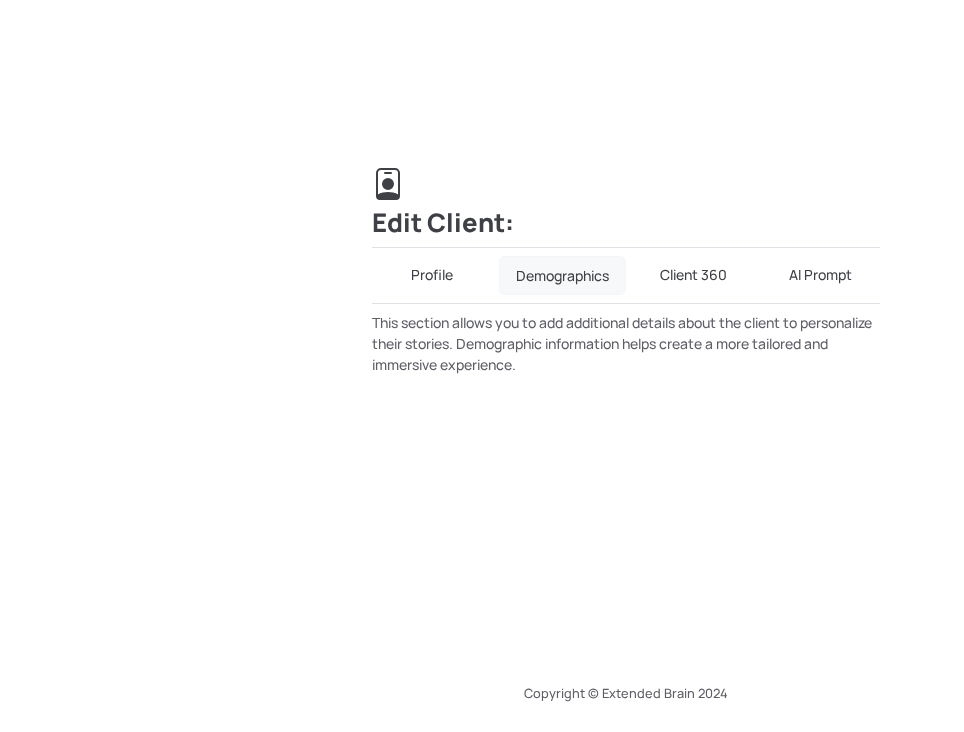 click on "Client 360" at bounding box center [693, 275] 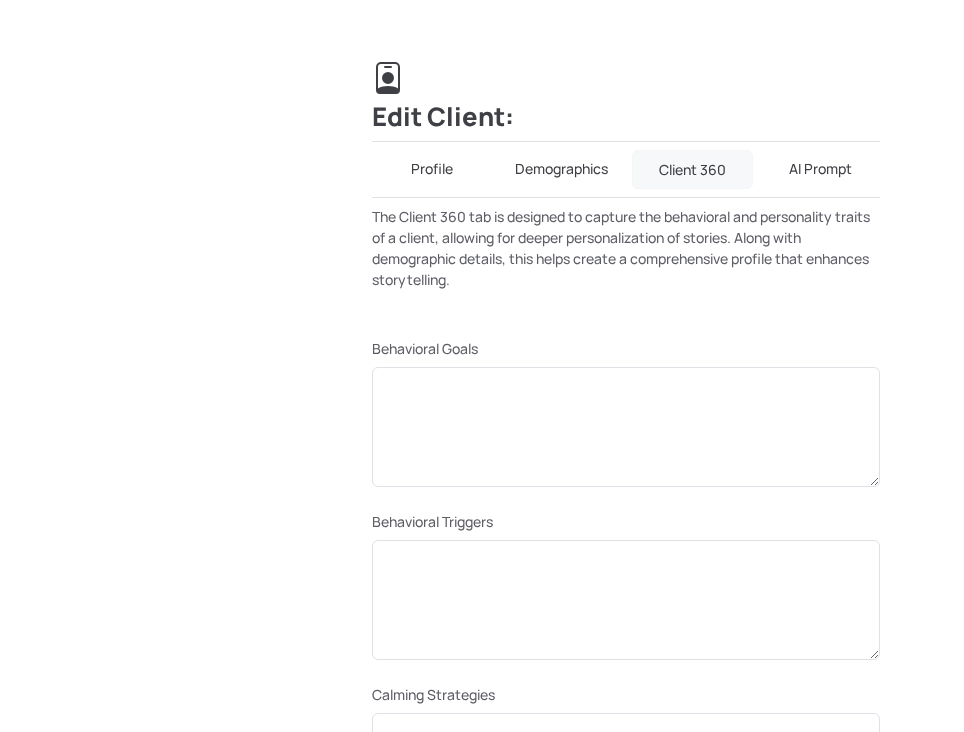 scroll, scrollTop: 204, scrollLeft: 0, axis: vertical 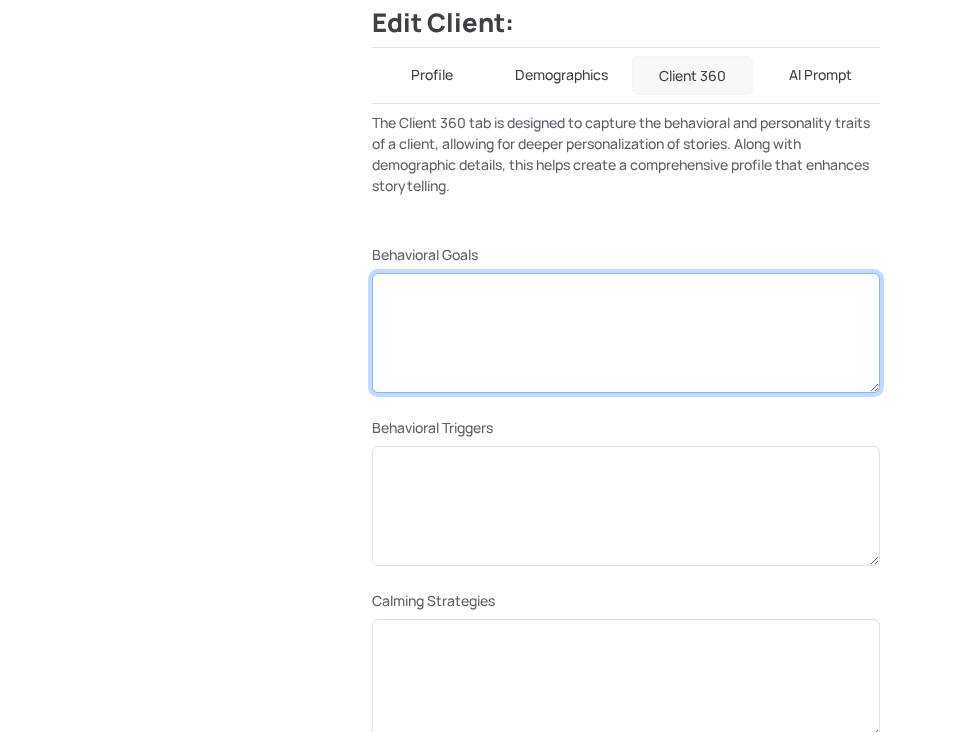 click at bounding box center (626, 333) 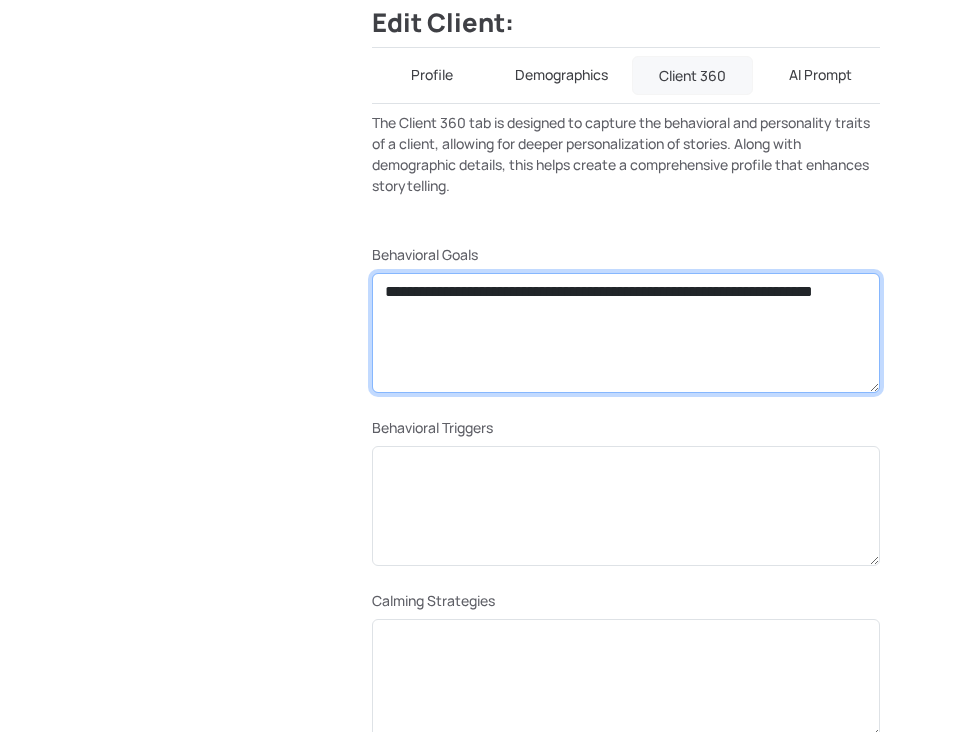 click on "**********" at bounding box center [626, 333] 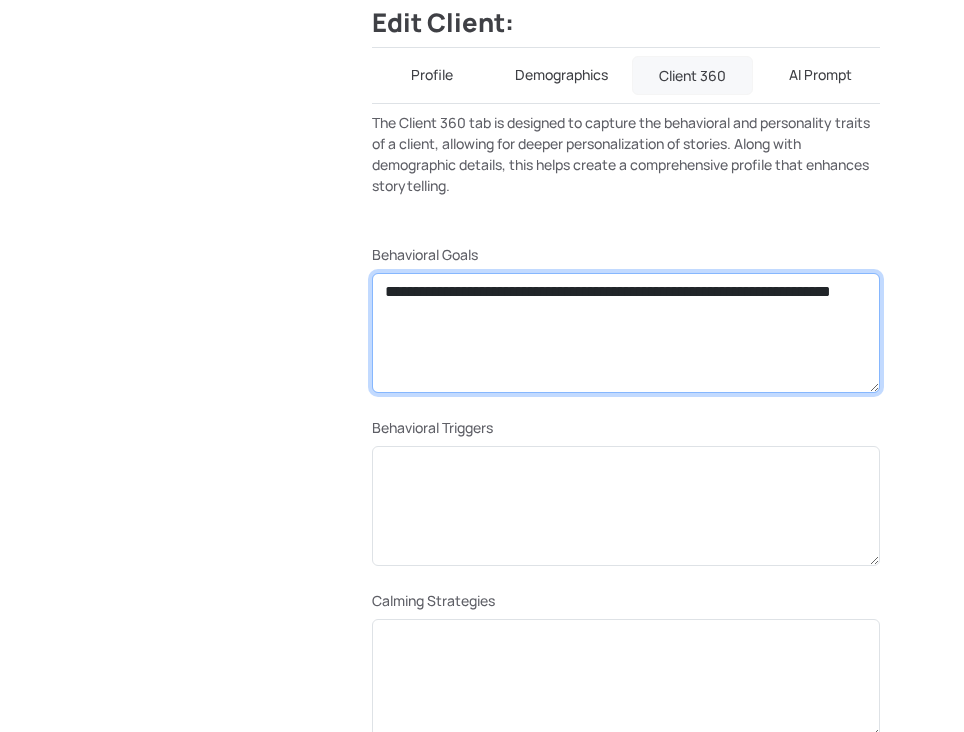 drag, startPoint x: 682, startPoint y: 294, endPoint x: 695, endPoint y: 288, distance: 14.3178215 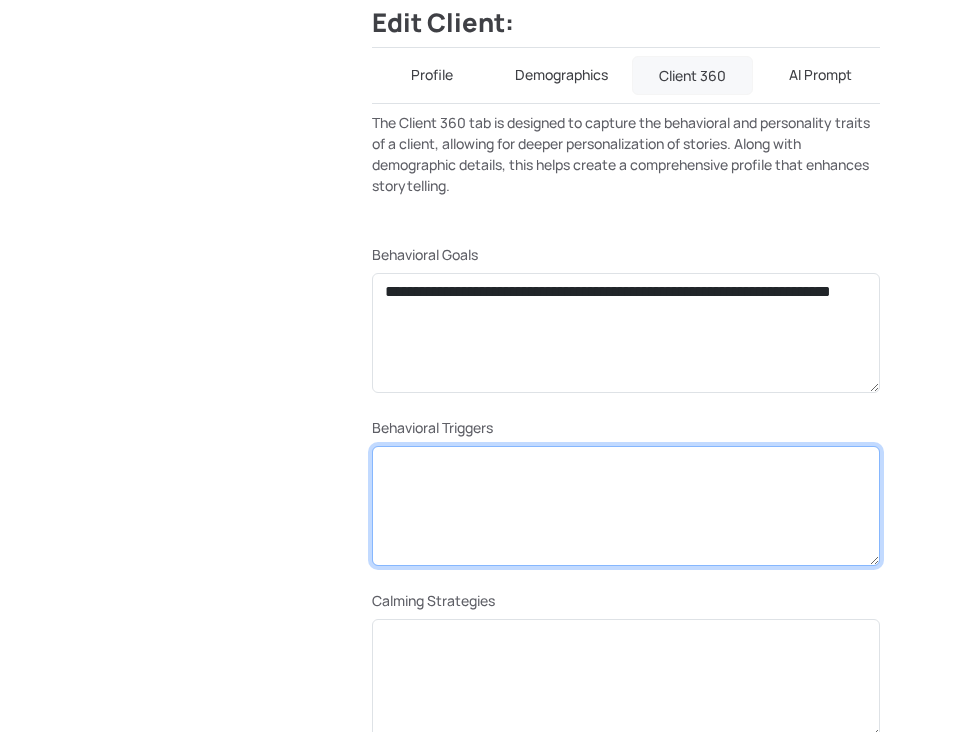 click at bounding box center (626, 506) 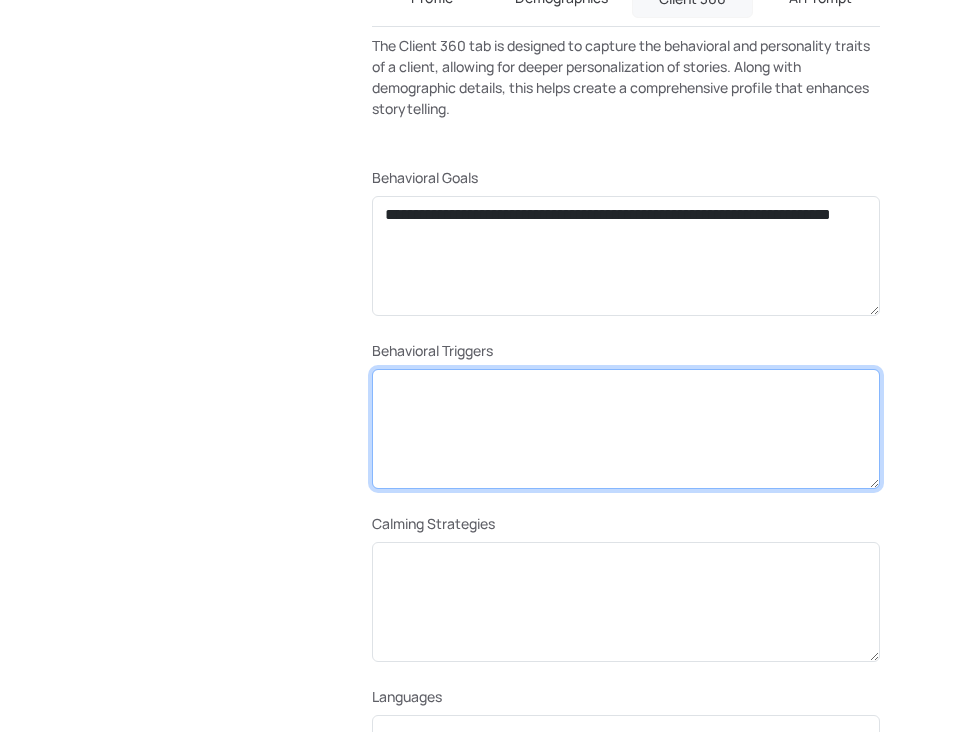 scroll, scrollTop: 304, scrollLeft: 0, axis: vertical 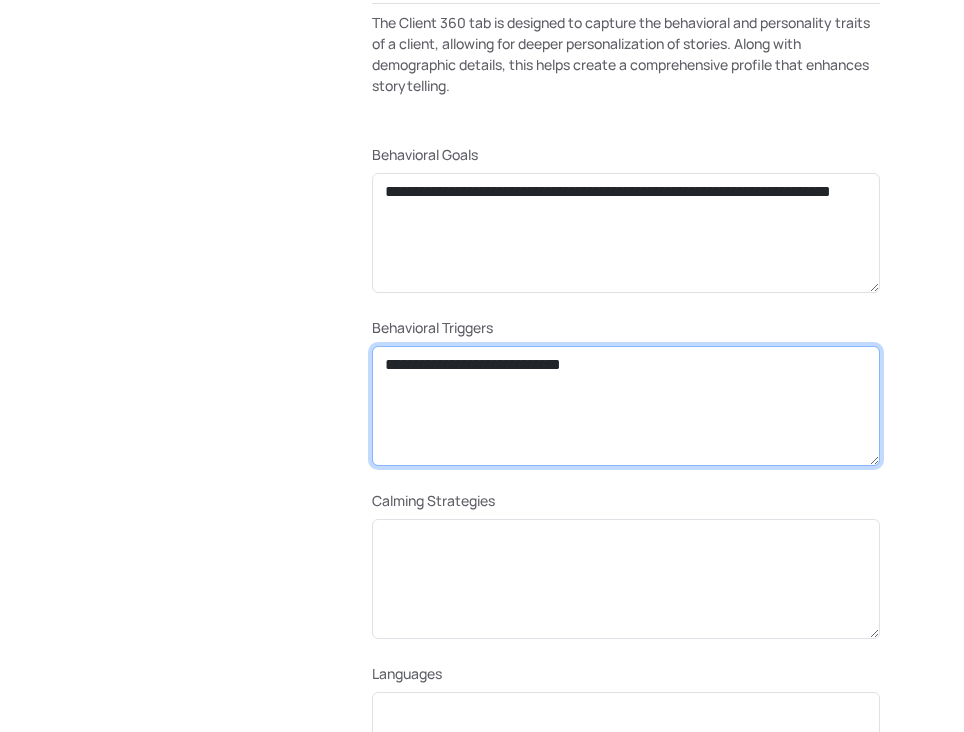 type on "**********" 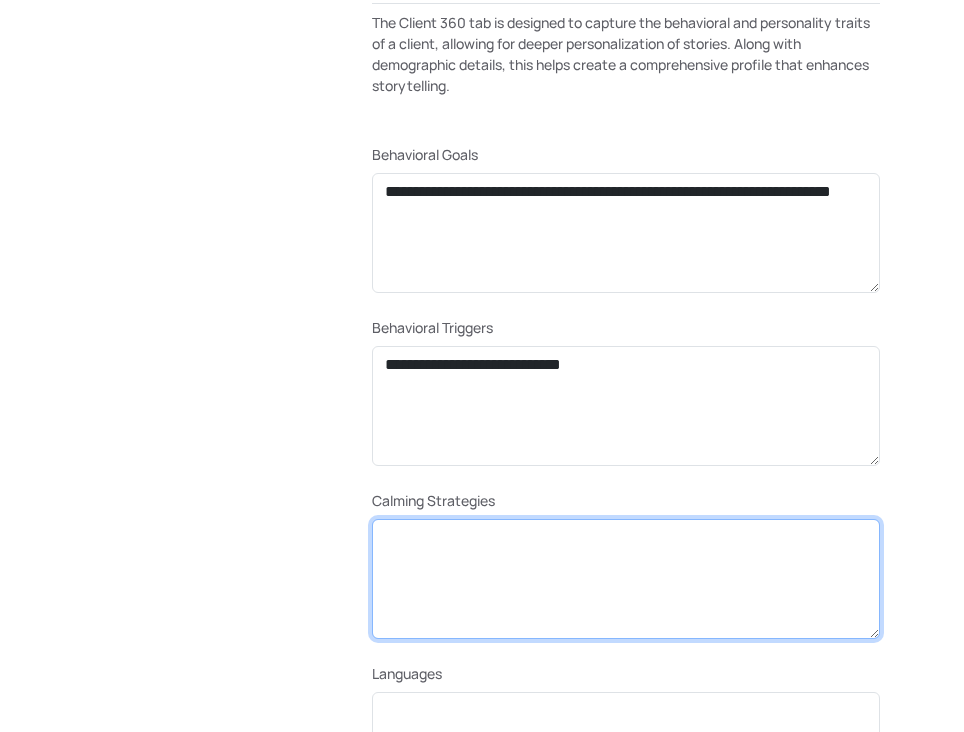 click at bounding box center [626, 579] 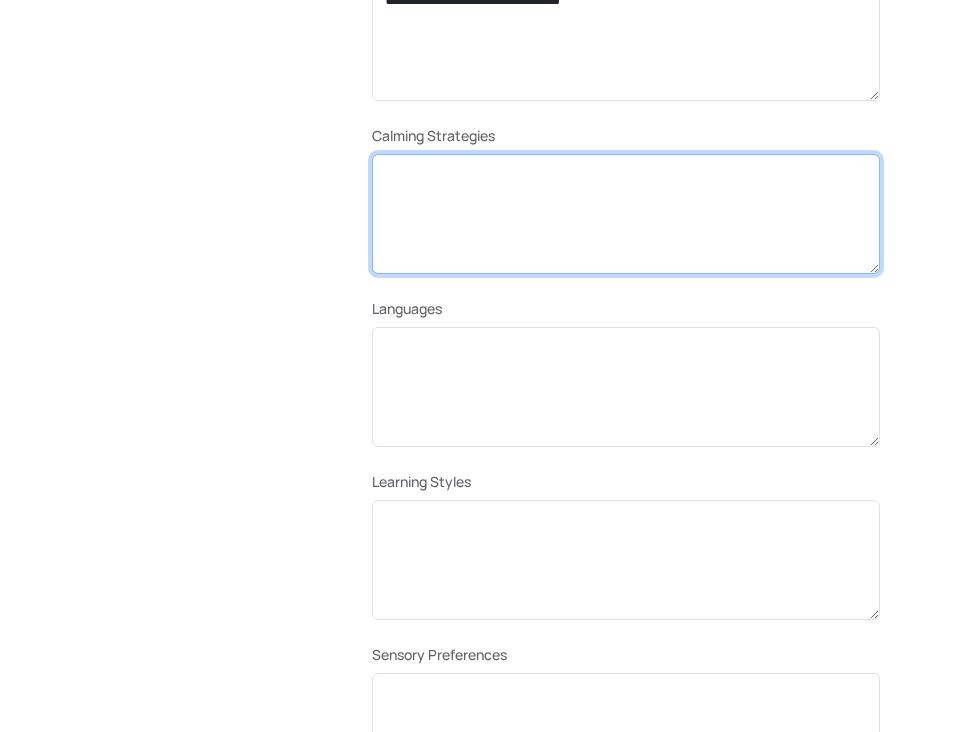scroll, scrollTop: 704, scrollLeft: 0, axis: vertical 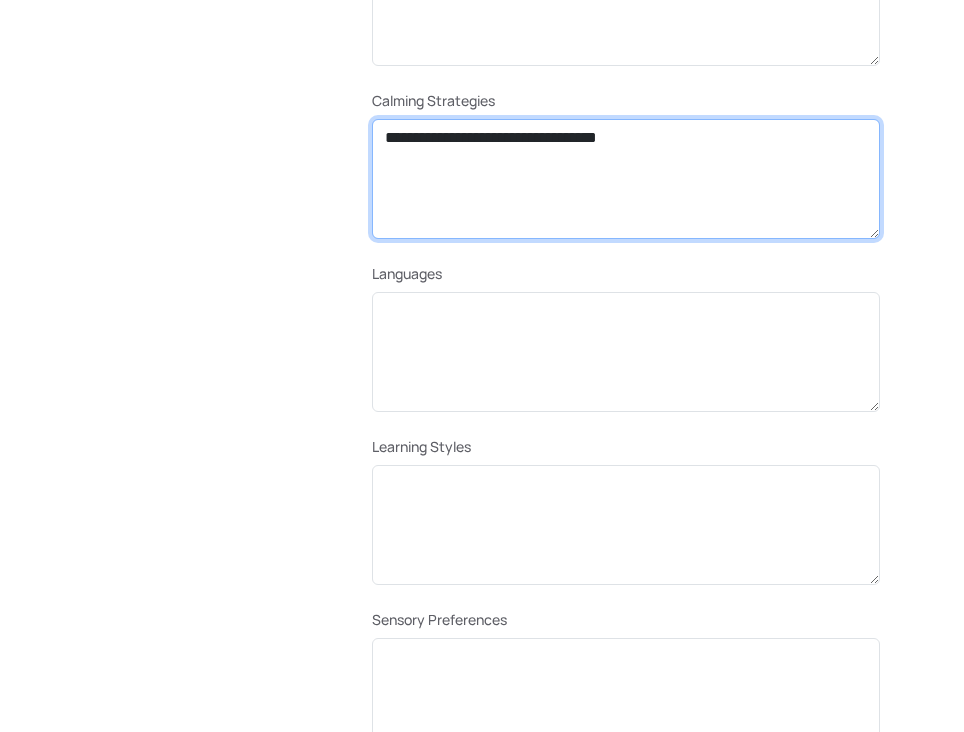 type on "**********" 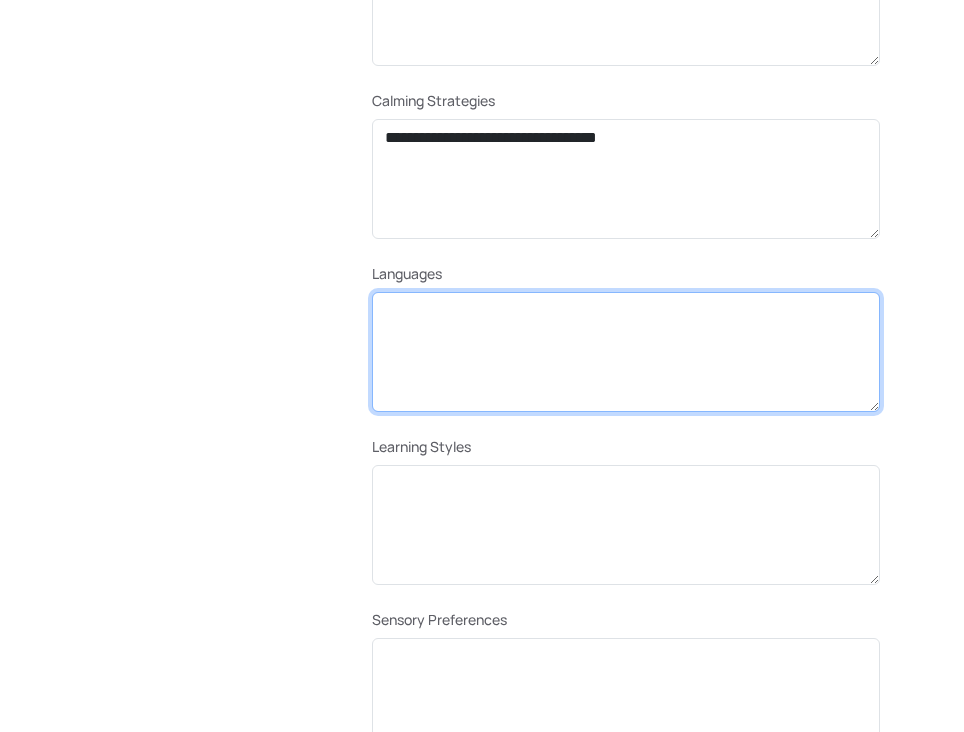 click at bounding box center (626, 352) 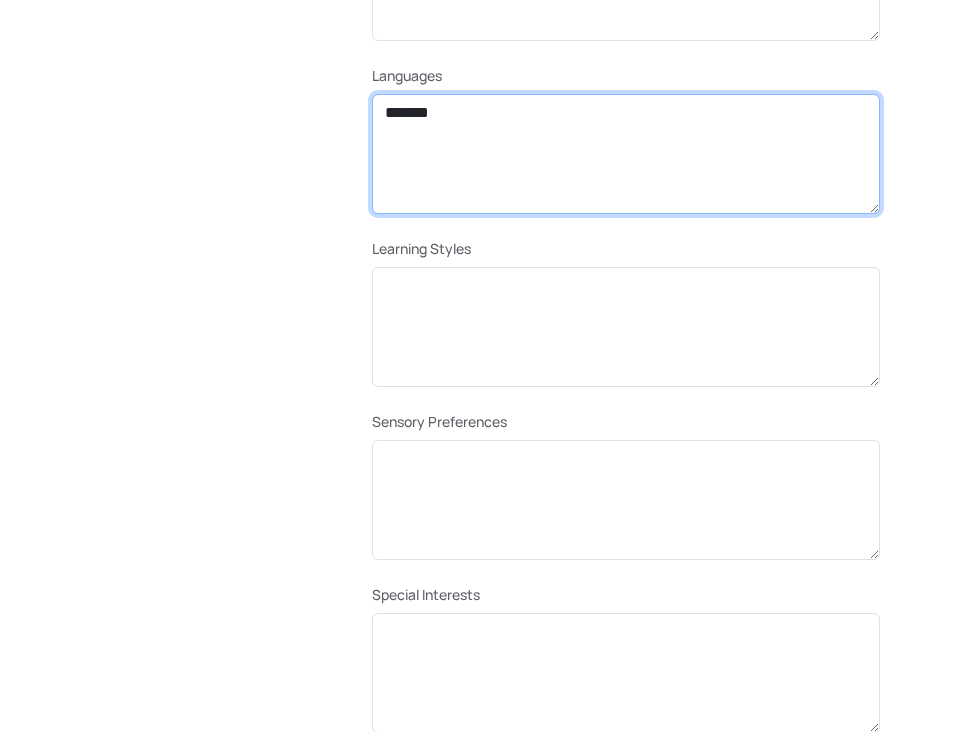 scroll, scrollTop: 904, scrollLeft: 0, axis: vertical 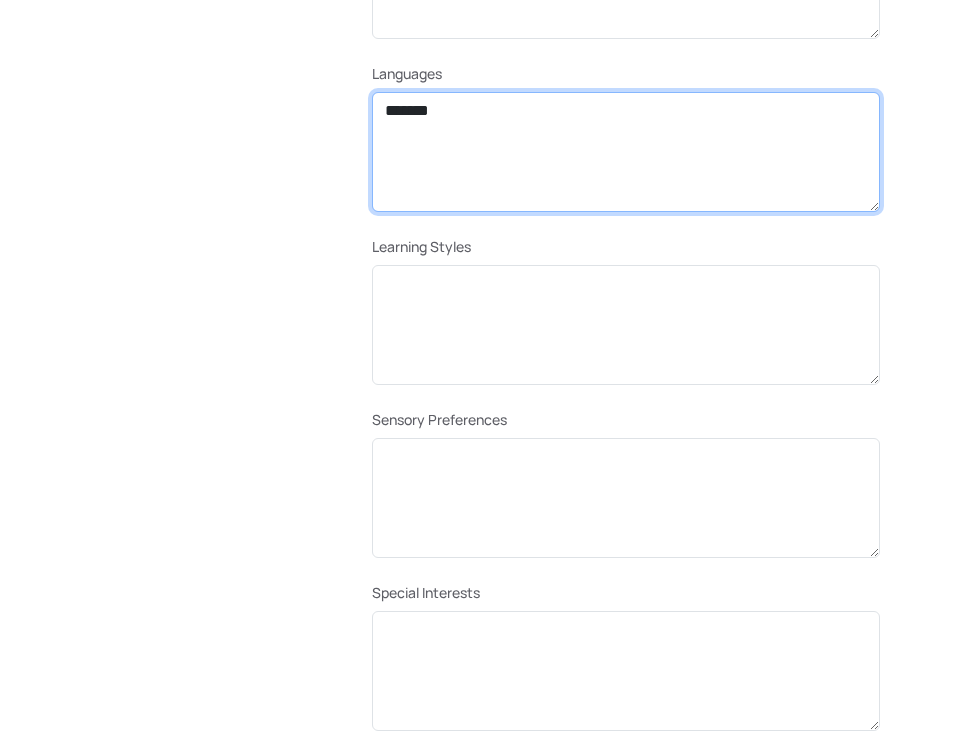 type on "*******" 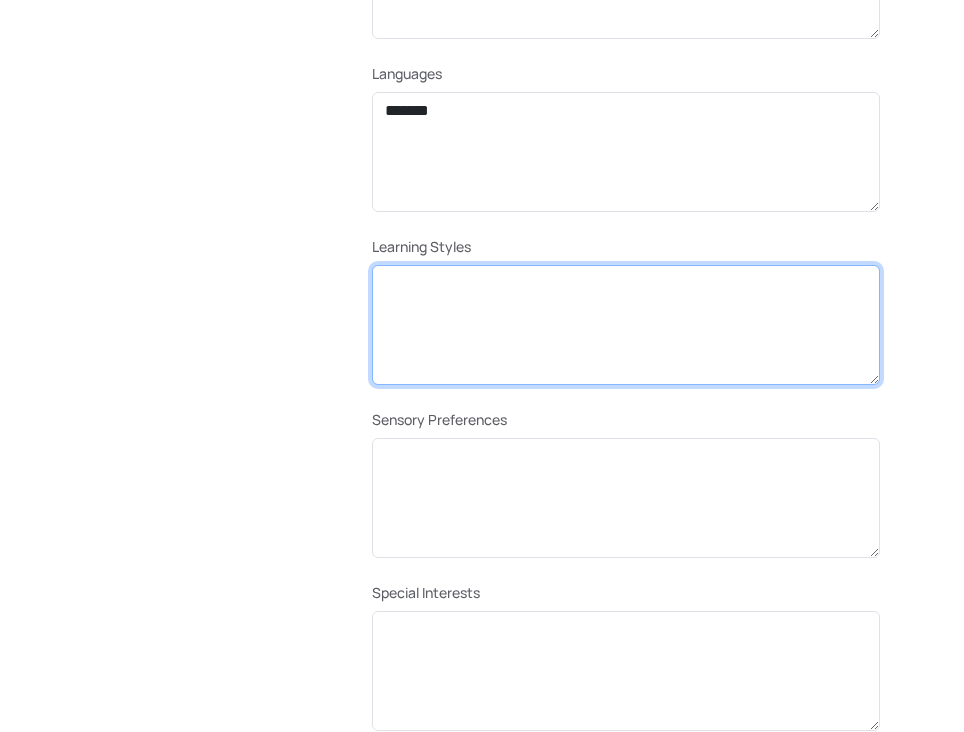 click at bounding box center [626, 325] 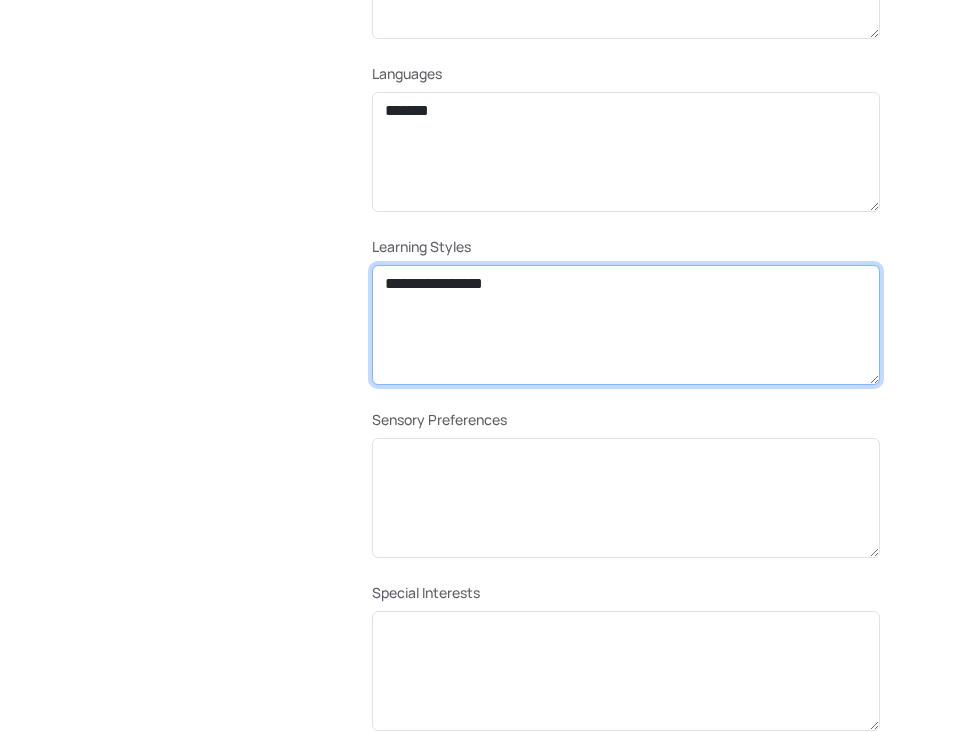 drag, startPoint x: 440, startPoint y: 286, endPoint x: 448, endPoint y: 279, distance: 10.630146 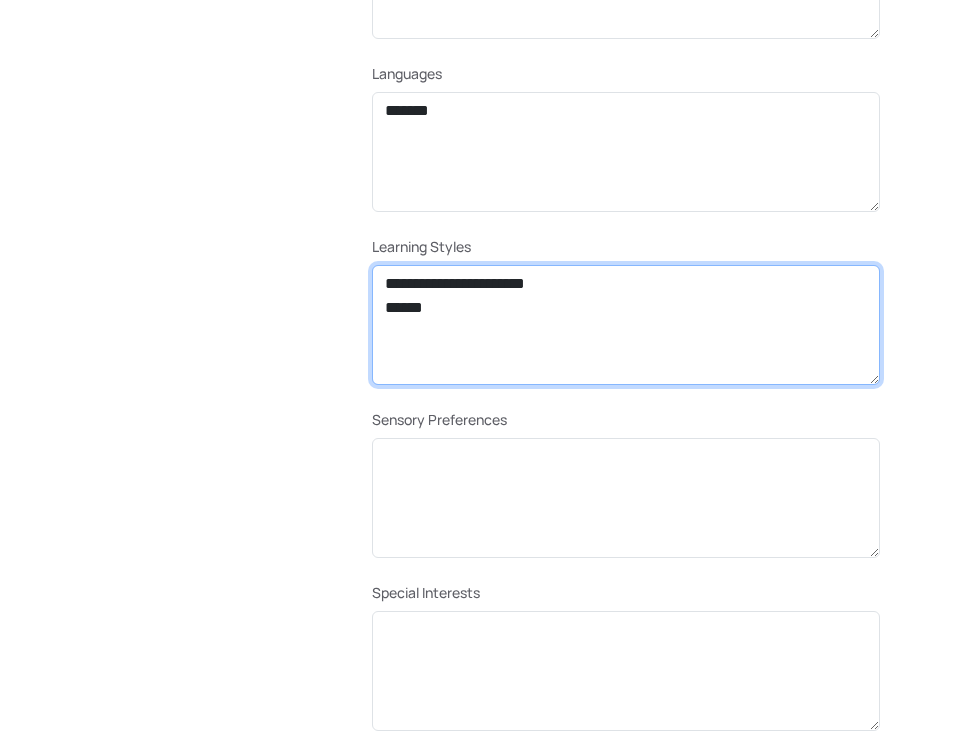 type on "**********" 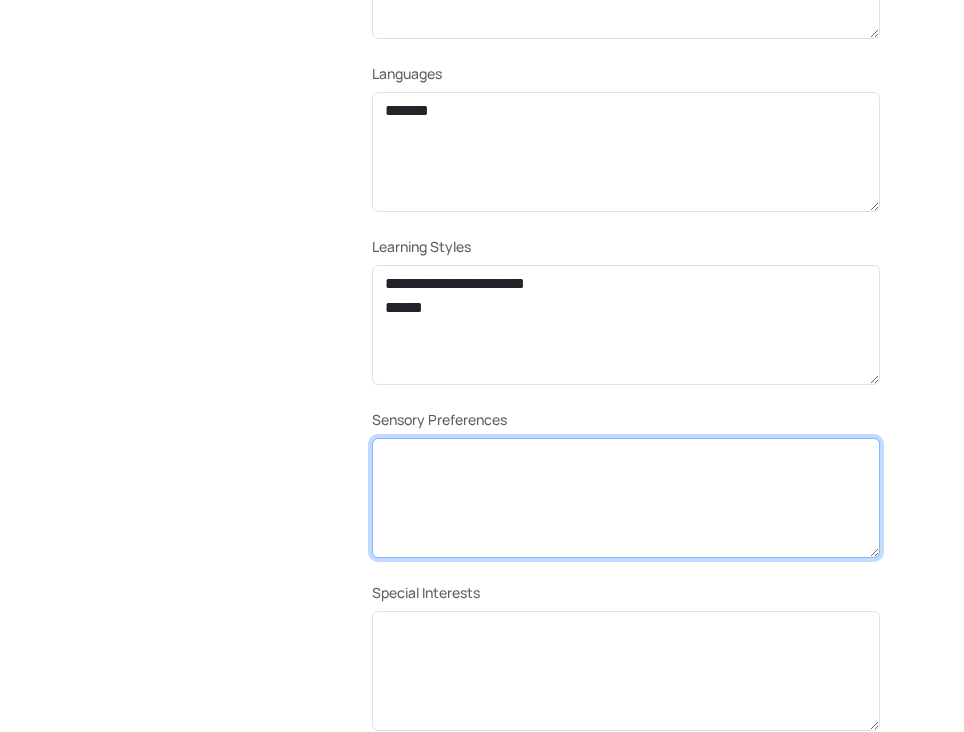 click at bounding box center (626, 498) 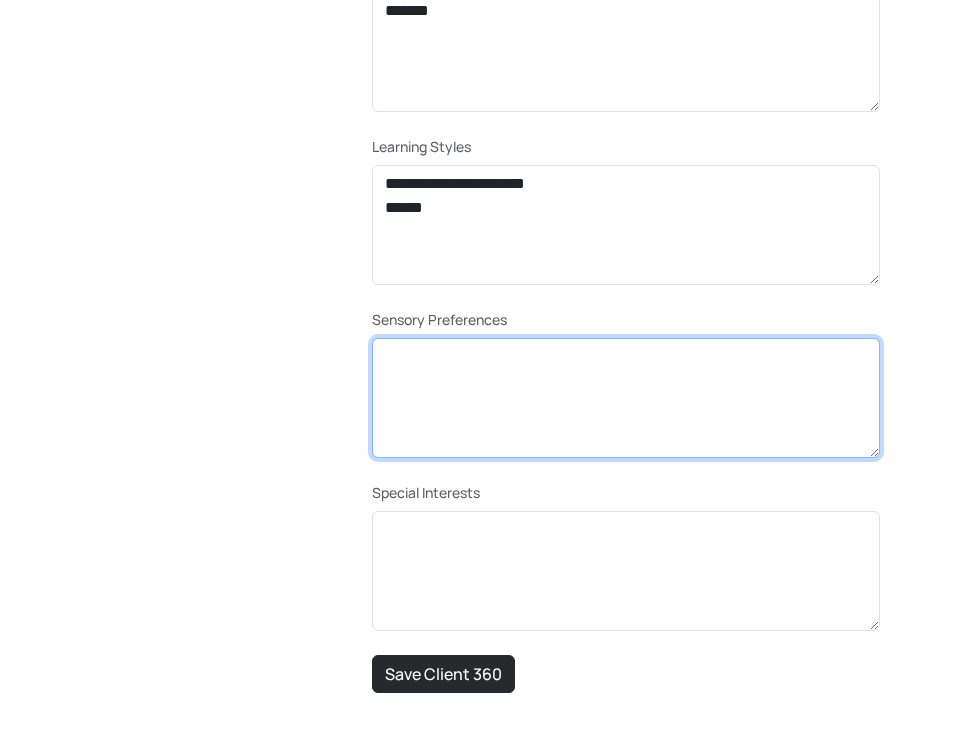 scroll, scrollTop: 1104, scrollLeft: 0, axis: vertical 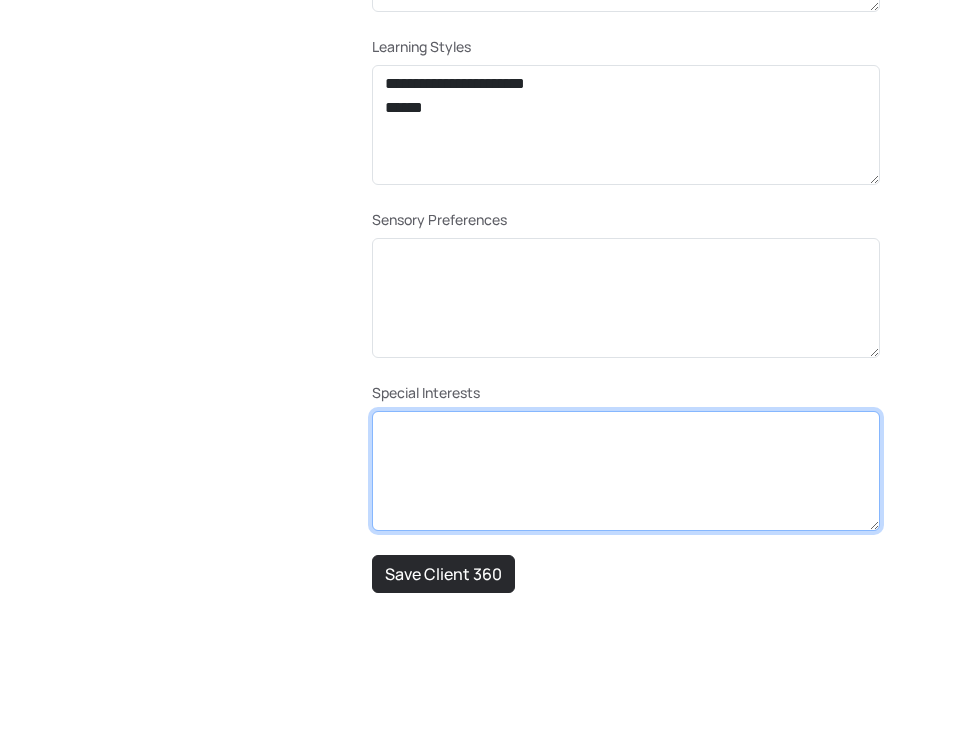 click at bounding box center (626, 471) 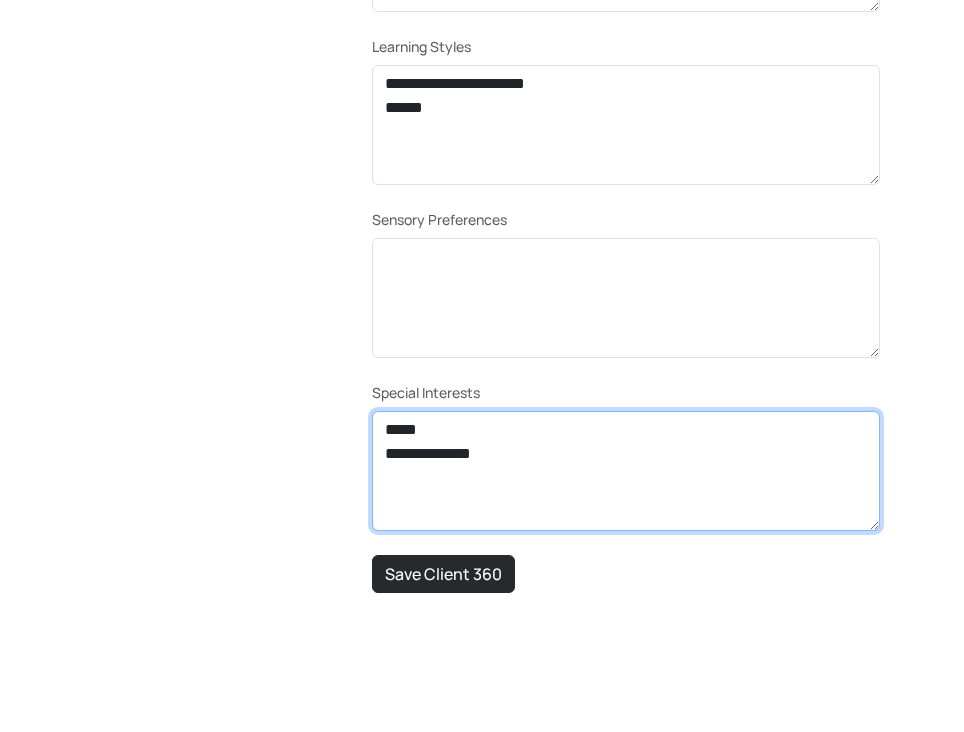 type on "**********" 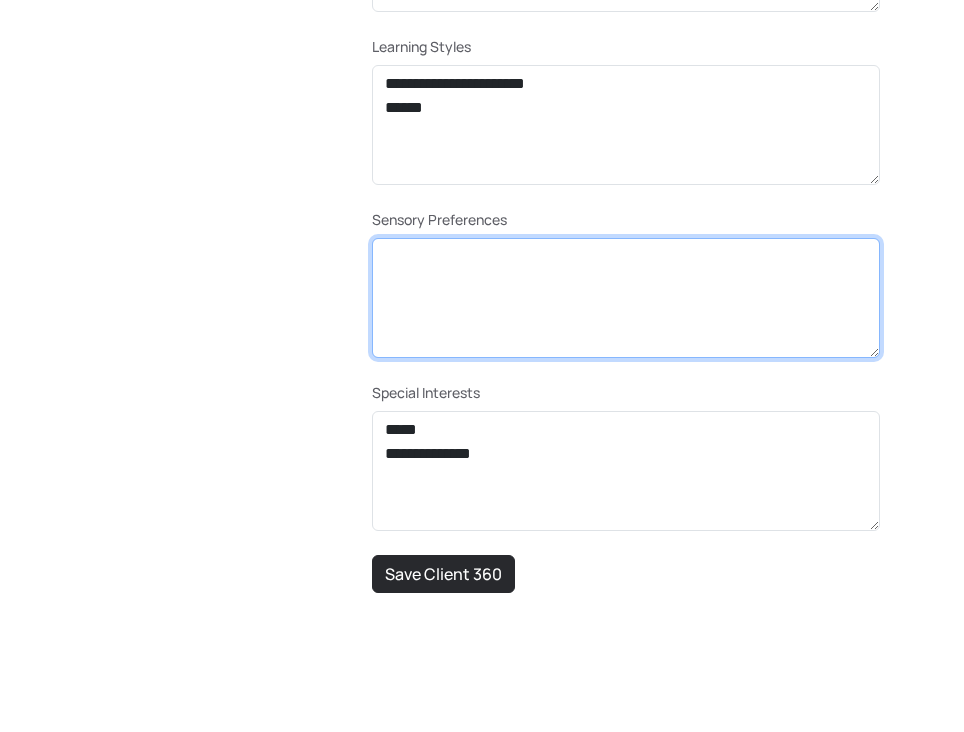 click at bounding box center (626, 298) 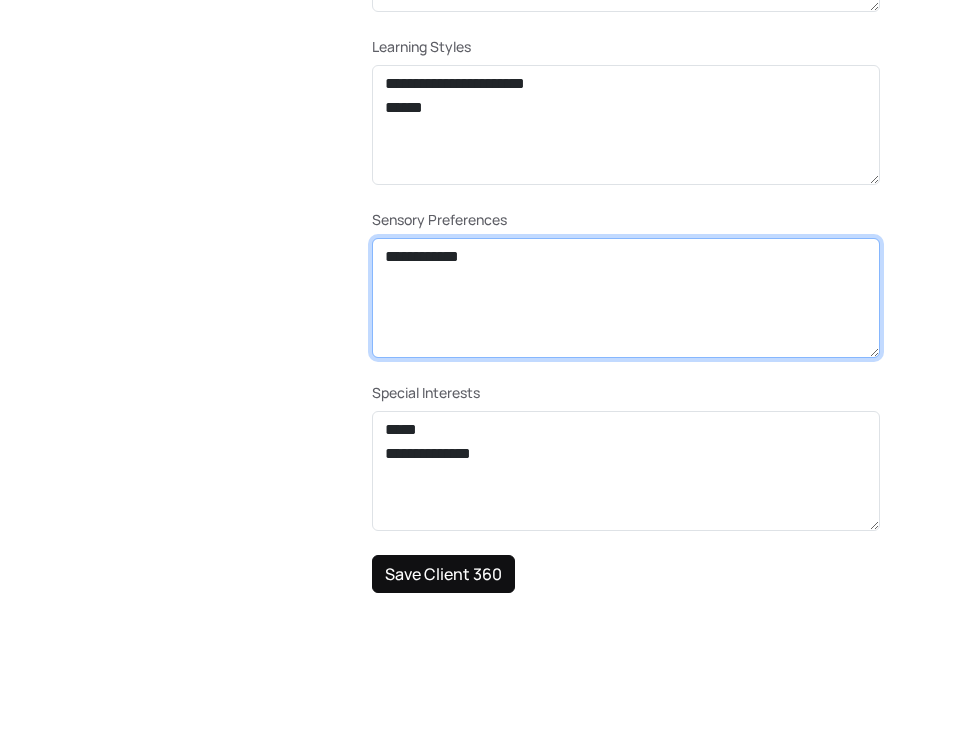 type on "**********" 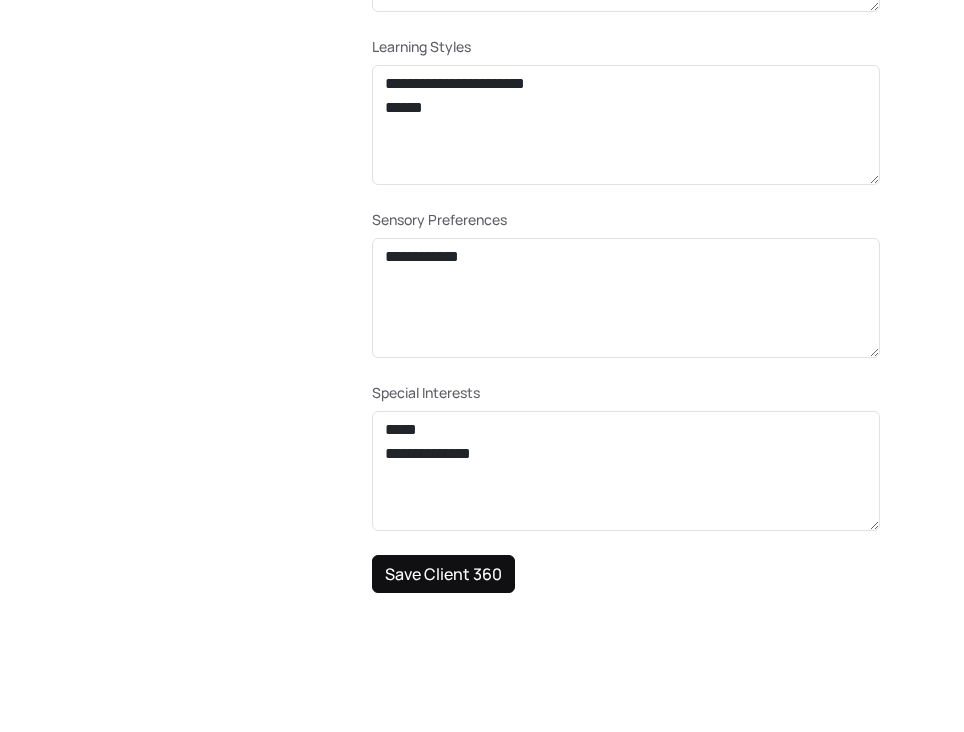 click on "Save Client 360" at bounding box center (443, 574) 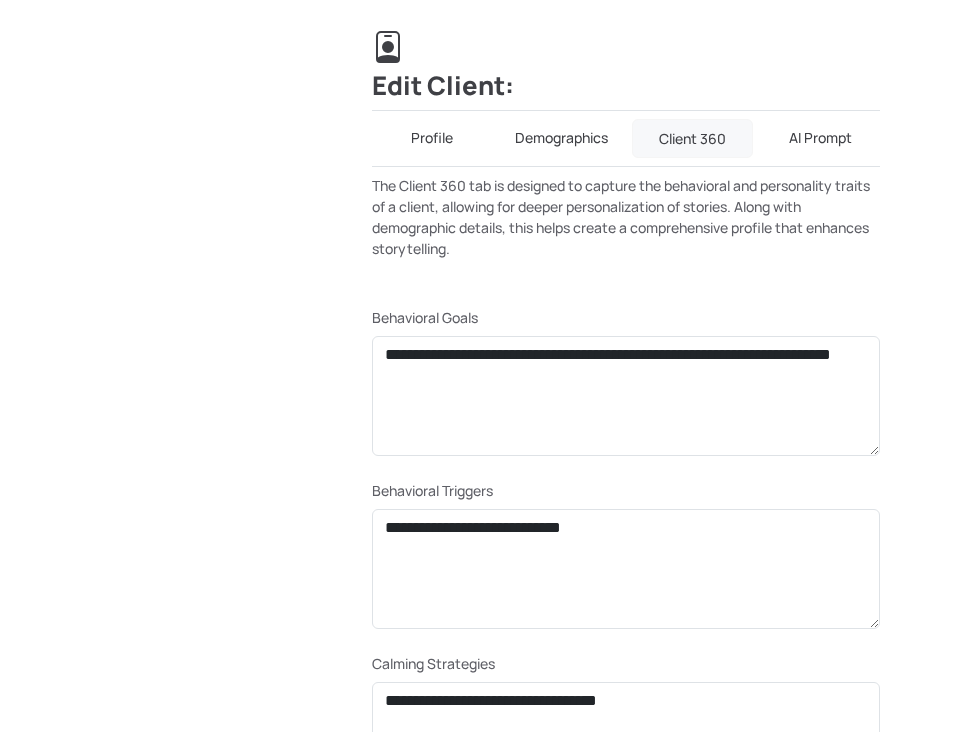 scroll, scrollTop: 0, scrollLeft: 0, axis: both 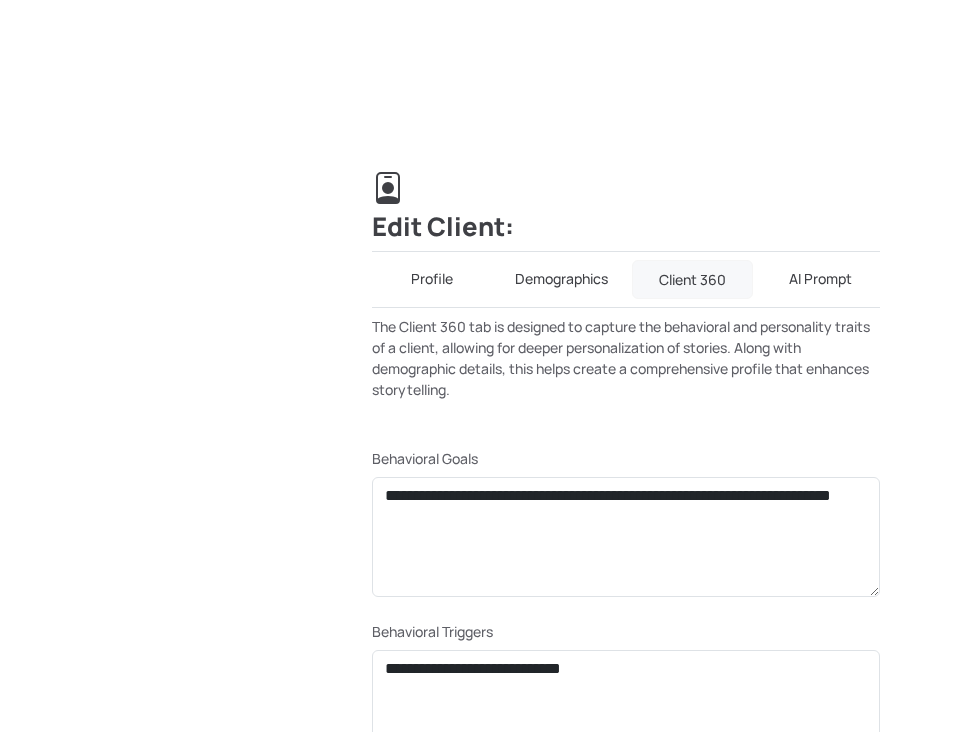 click on "AI Prompt" at bounding box center [820, 279] 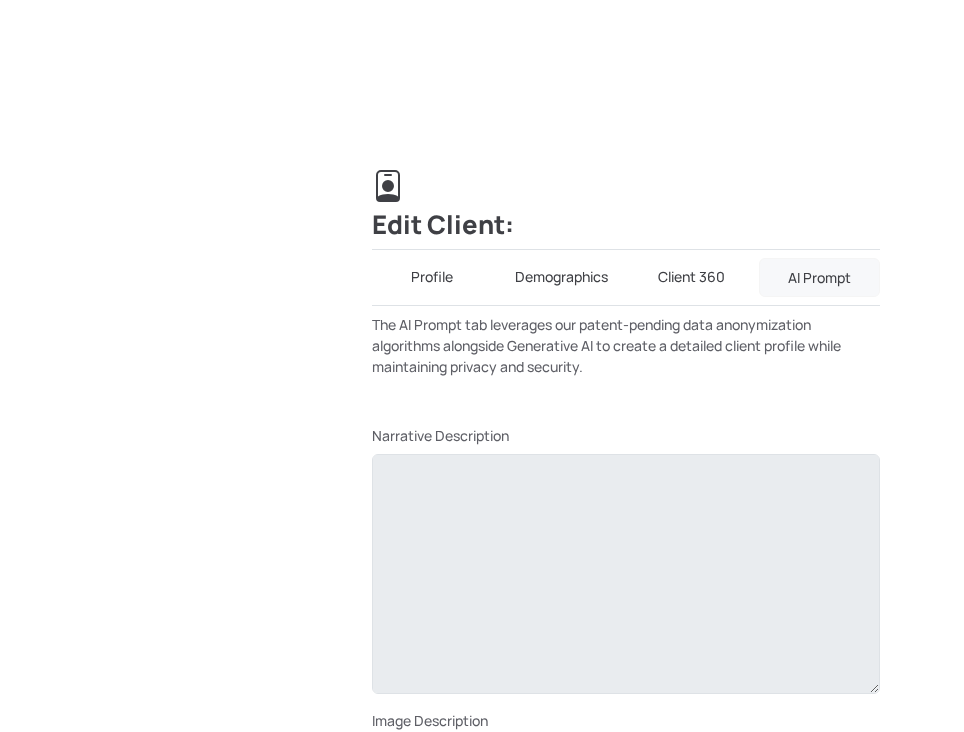 scroll, scrollTop: 0, scrollLeft: 0, axis: both 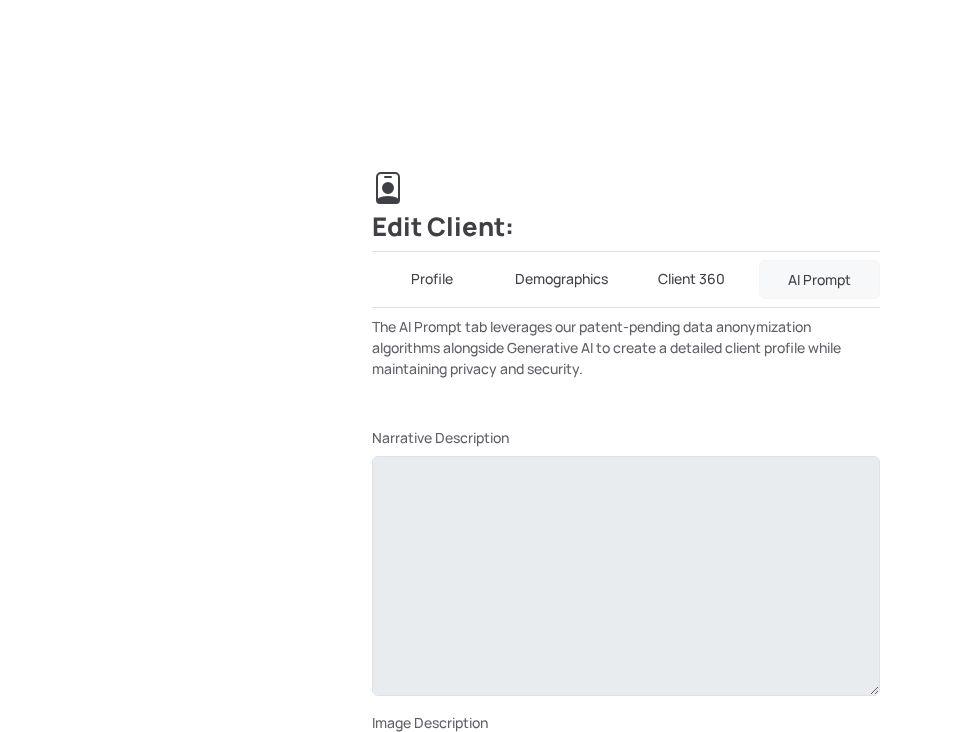type on "**********" 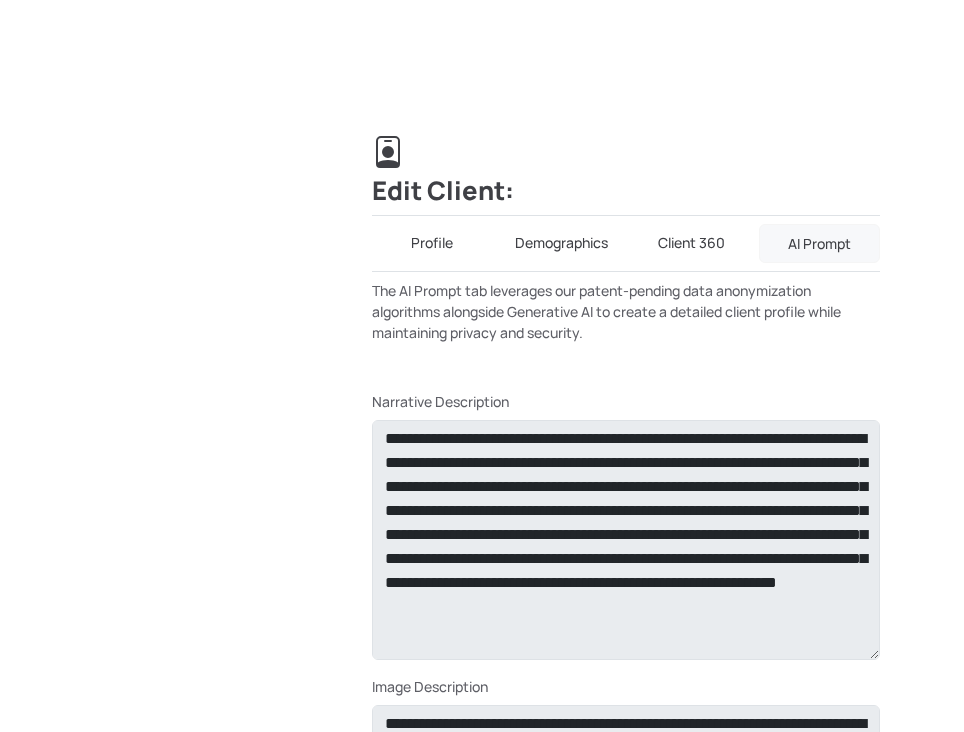 scroll, scrollTop: 0, scrollLeft: 0, axis: both 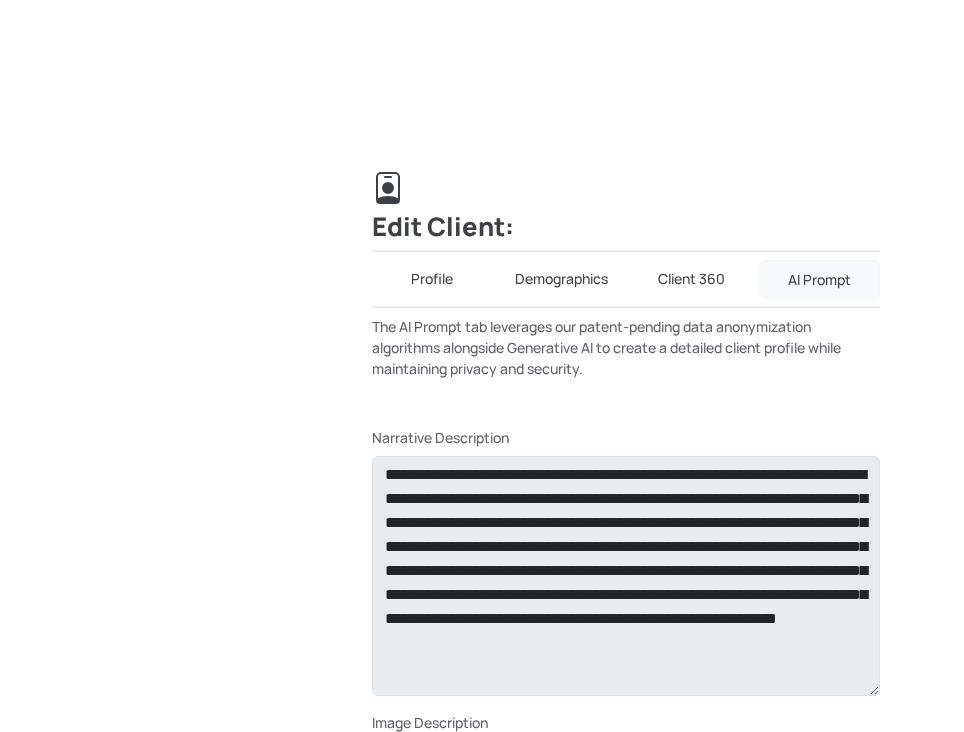 click on "Demographics" at bounding box center [561, 279] 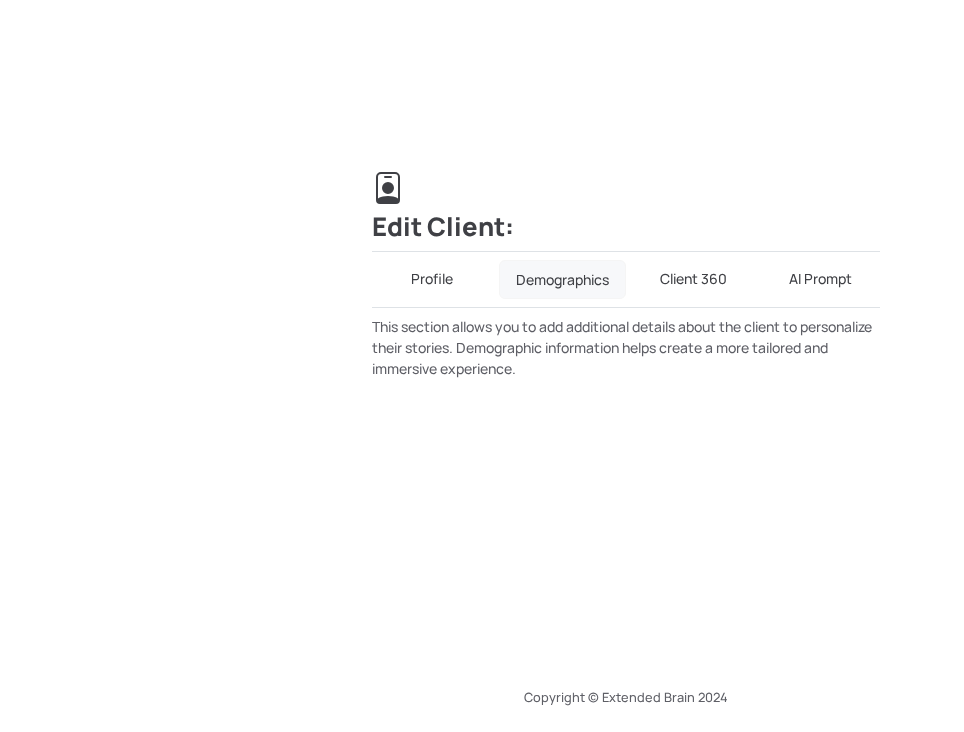 click on "Client 360" at bounding box center [693, 279] 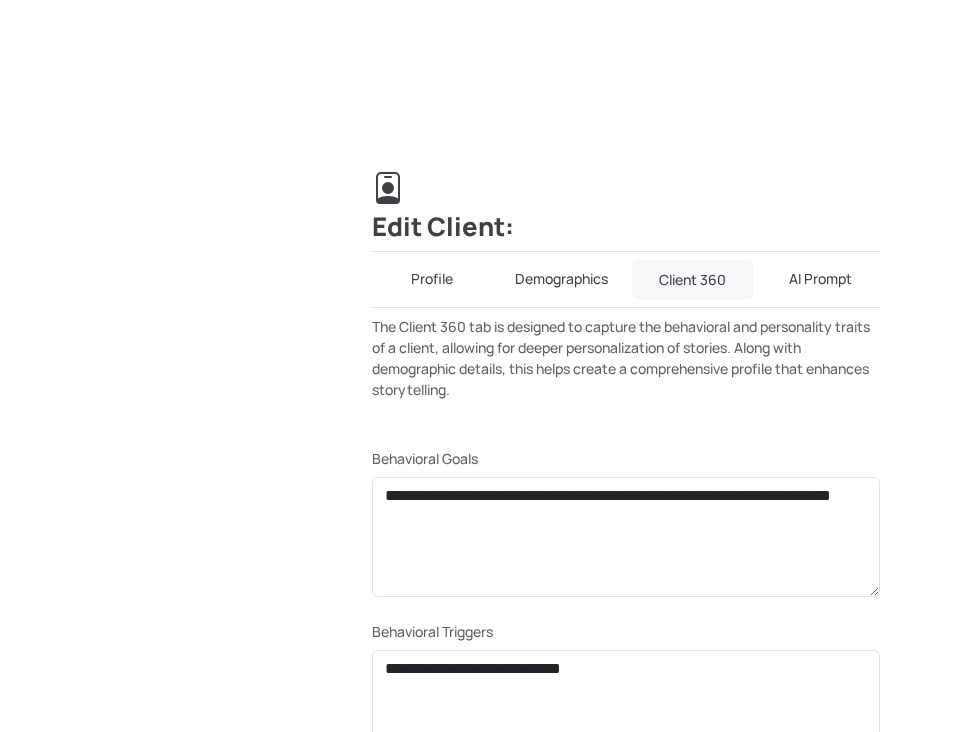 click on "Profile" at bounding box center (431, 279) 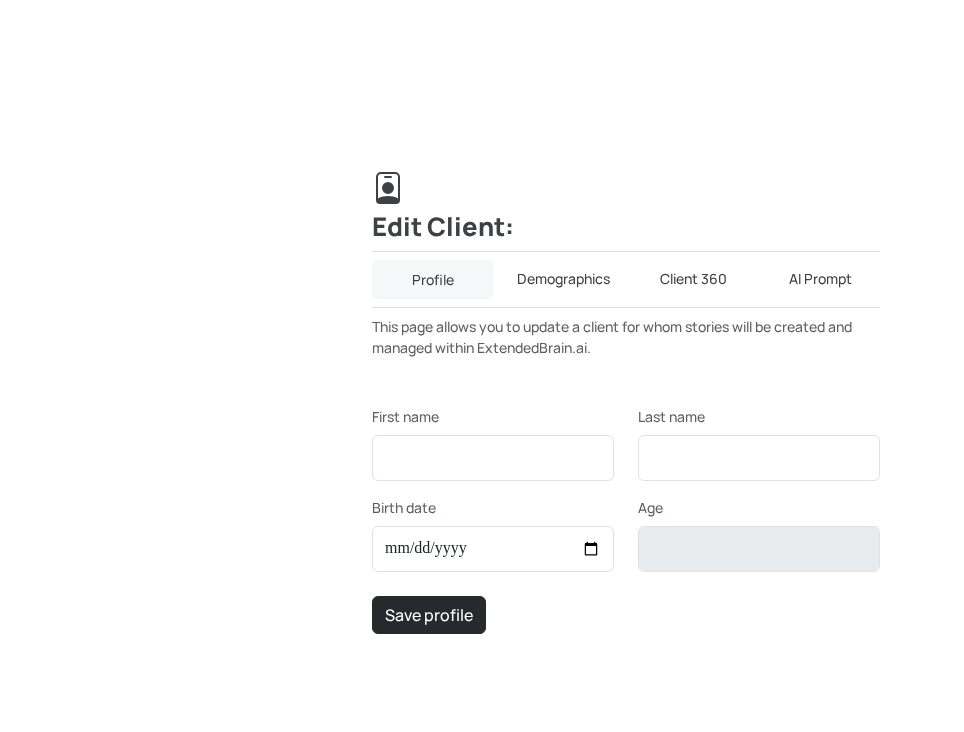 click on "Demographics" at bounding box center [563, 279] 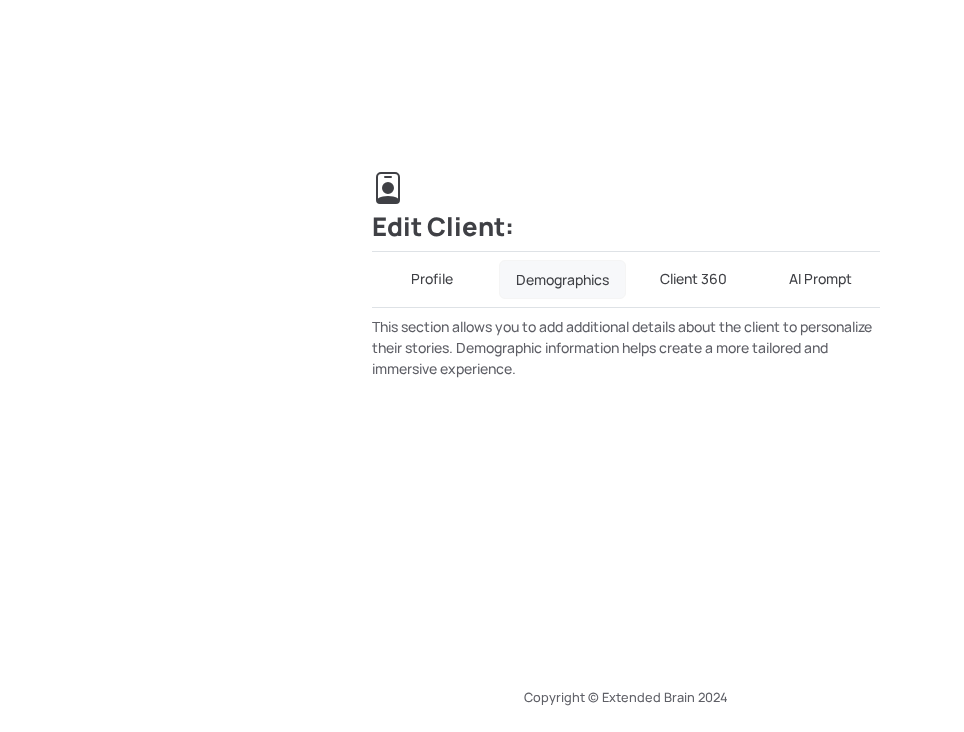 click on "Client 360" at bounding box center (693, 279) 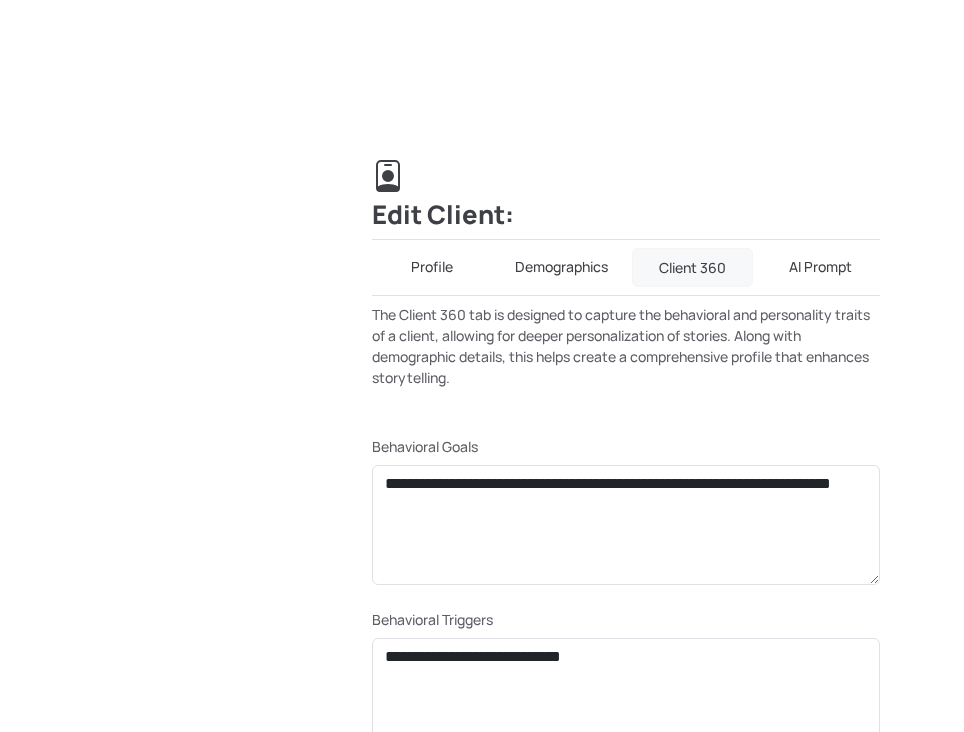 scroll, scrollTop: 0, scrollLeft: 0, axis: both 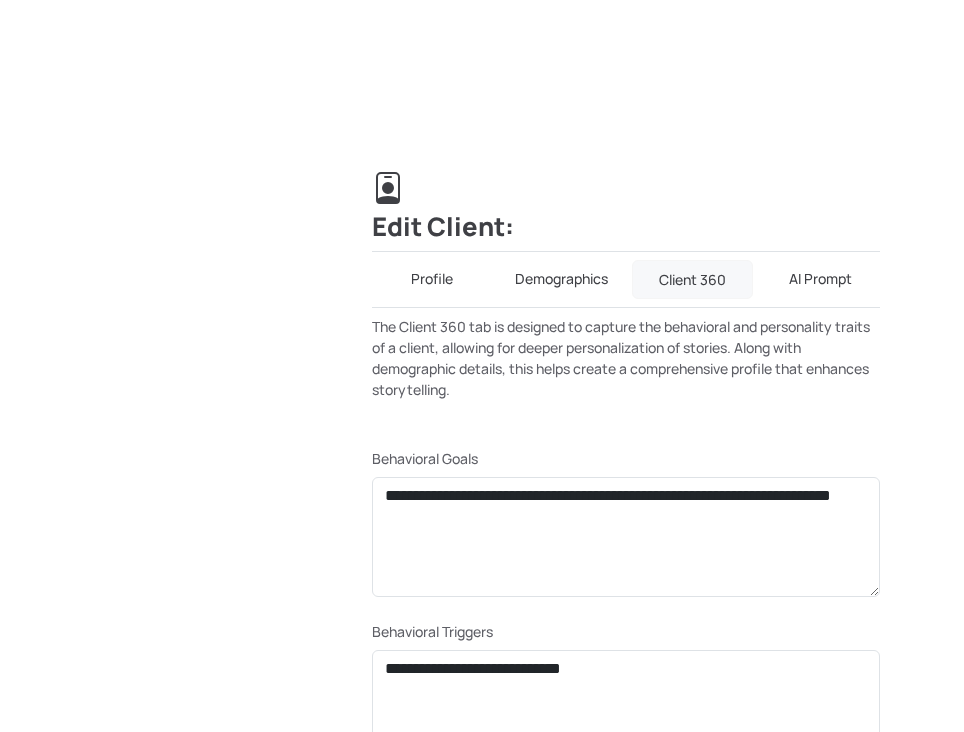 click on "Profile" at bounding box center (431, 279) 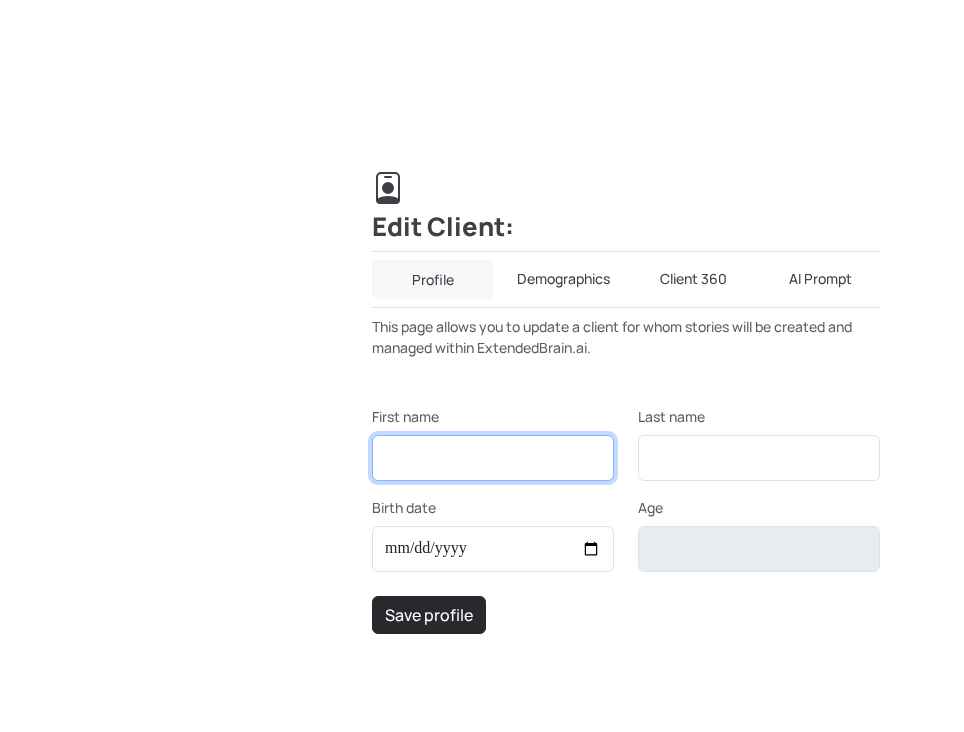 click on "First name" at bounding box center [493, 458] 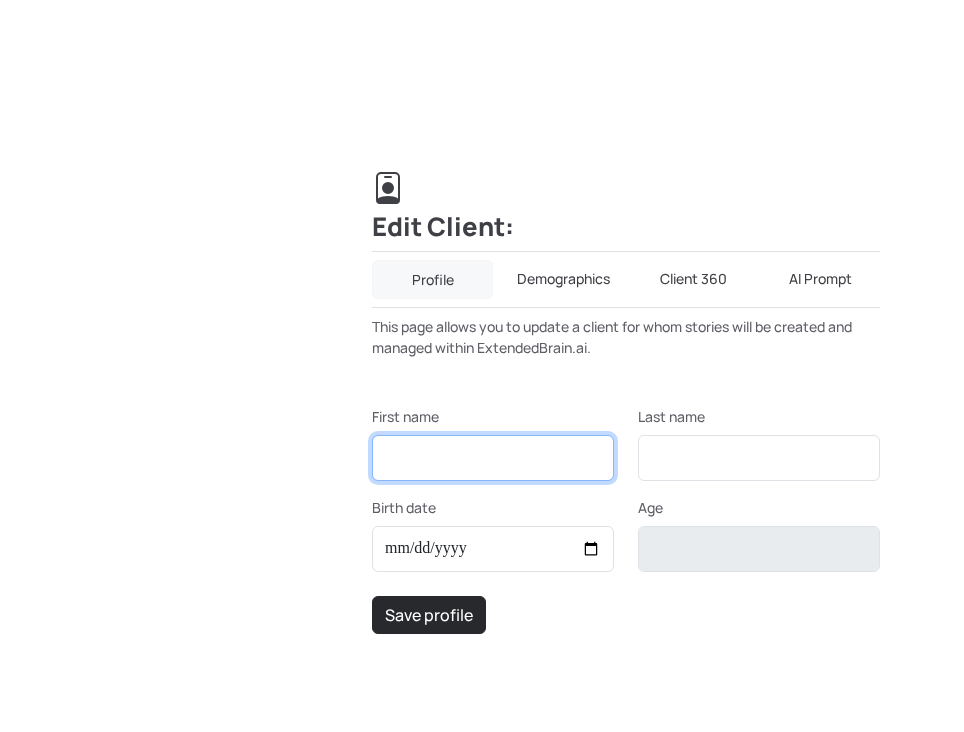 type on "*****" 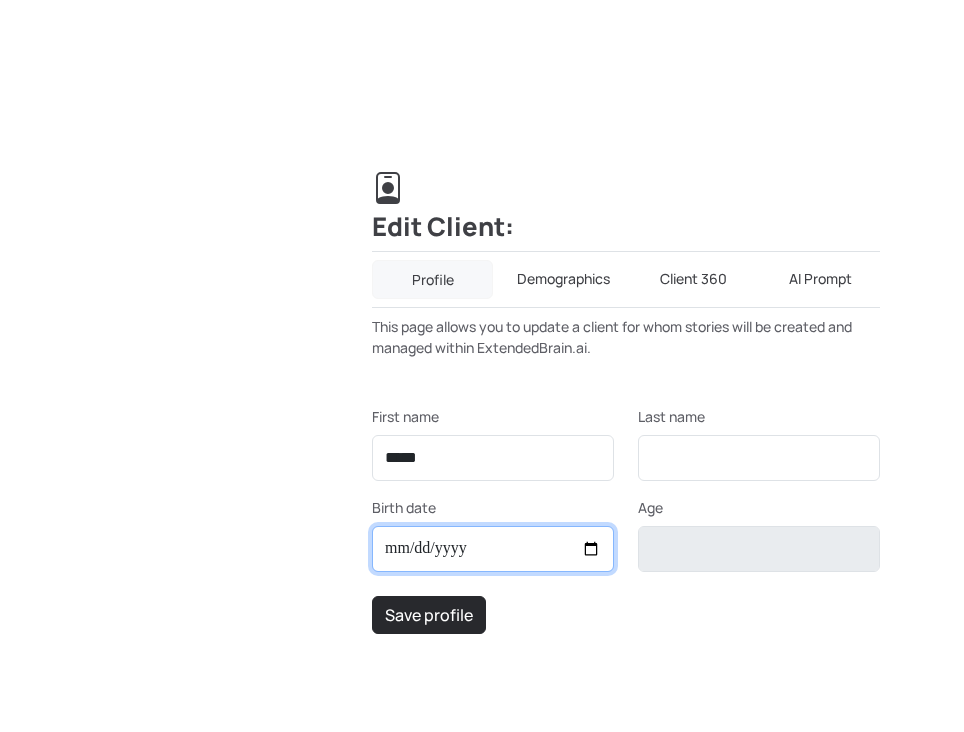 click on "Birth date" at bounding box center (493, 549) 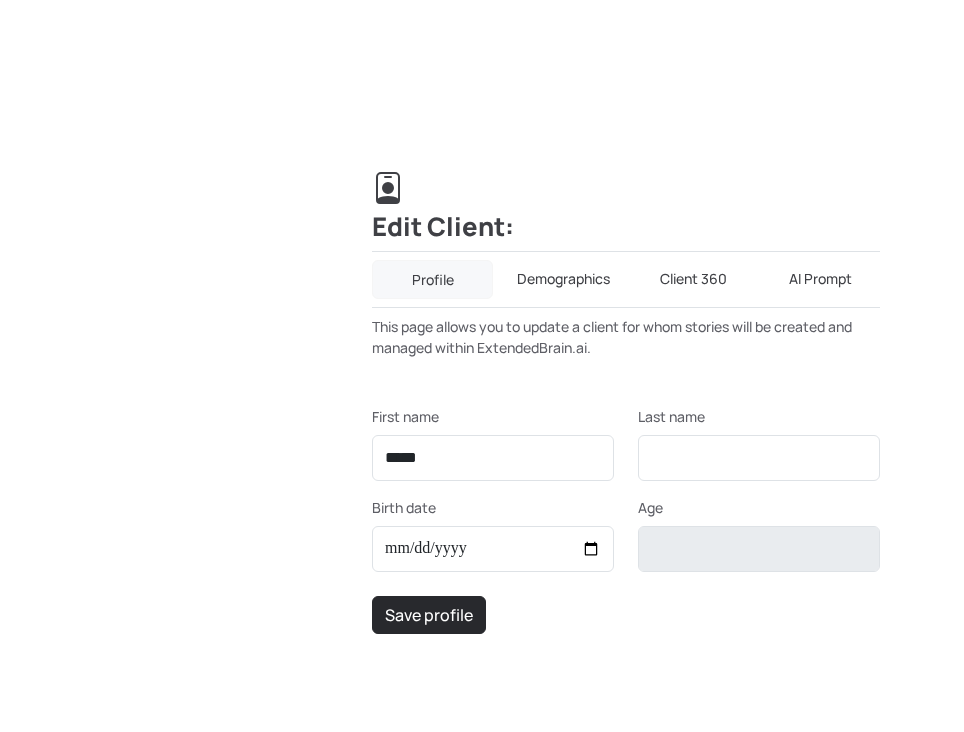click on "First name [FIRST] Last name [BIRTHDATE] Age [AGE] Save profile" at bounding box center [626, 520] 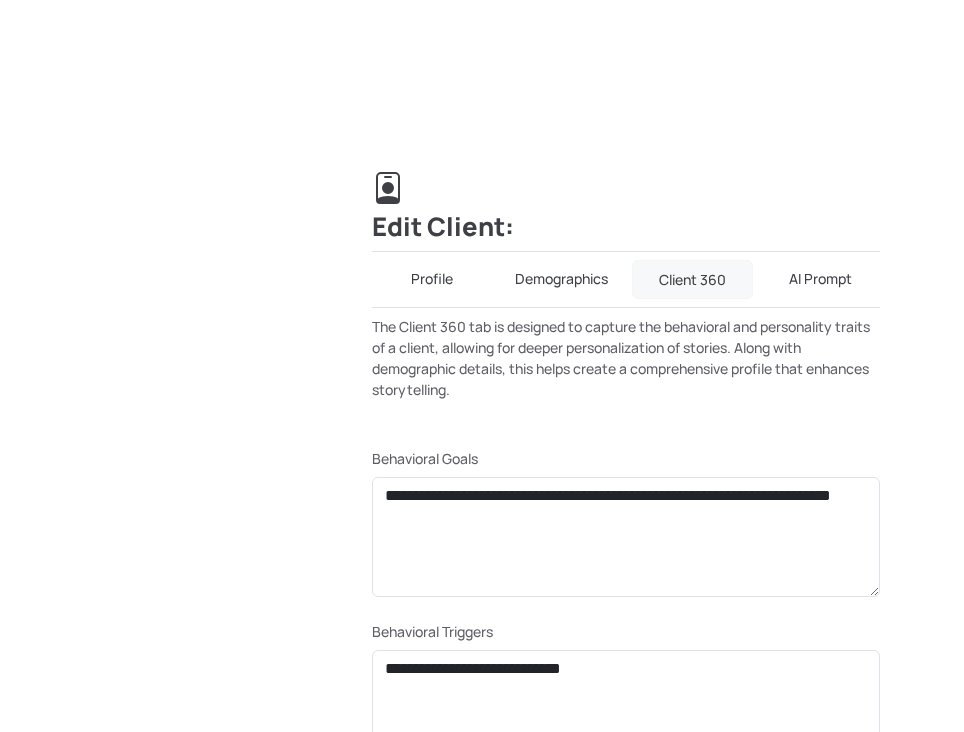click on "Profile" at bounding box center (431, 279) 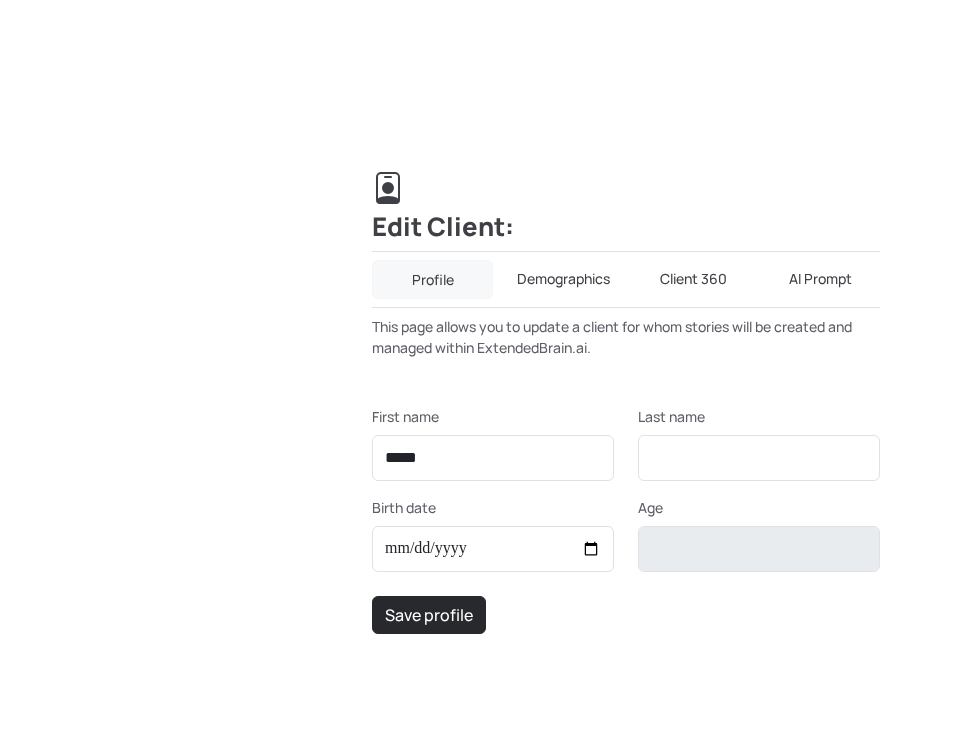 click on "Client 360" at bounding box center (693, 279) 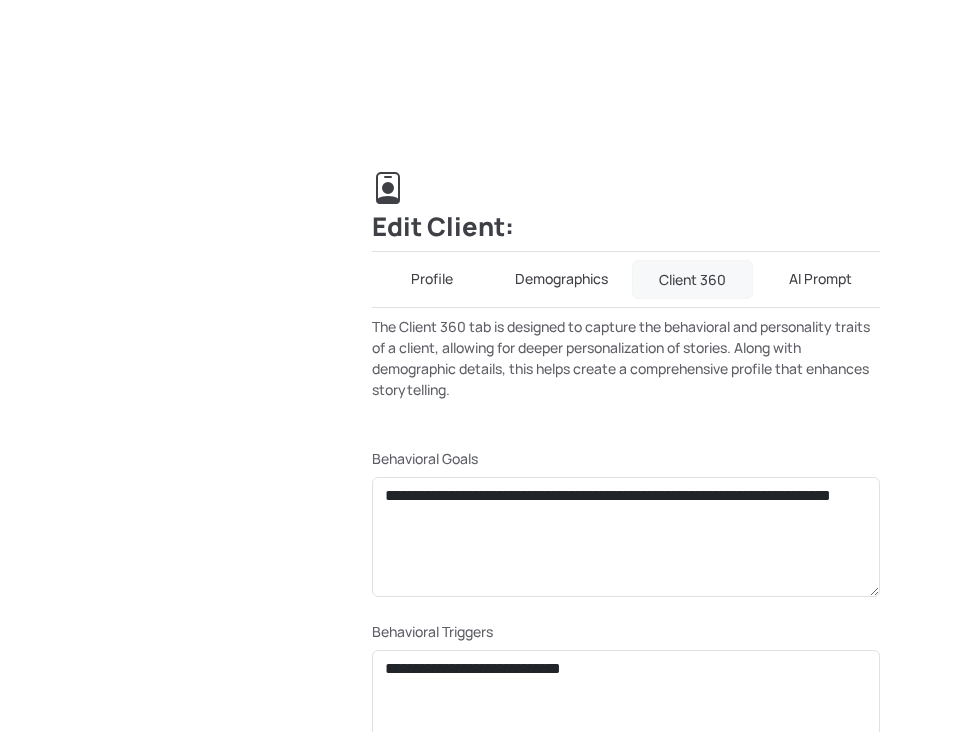click on "Profile" at bounding box center [431, 279] 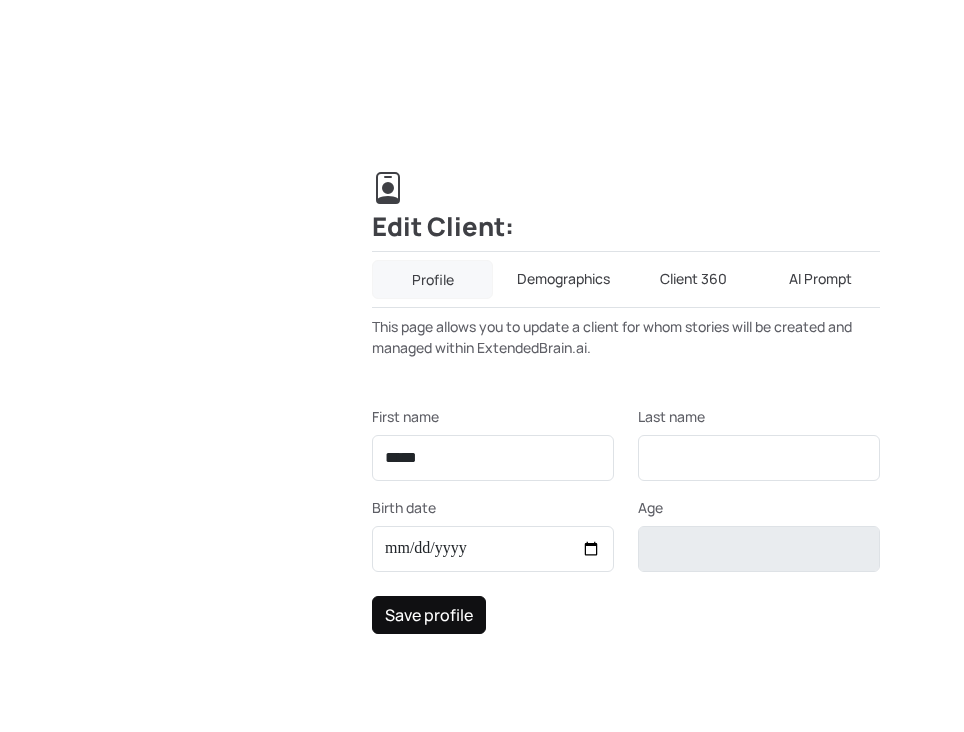 click on "Save profile" at bounding box center (429, 615) 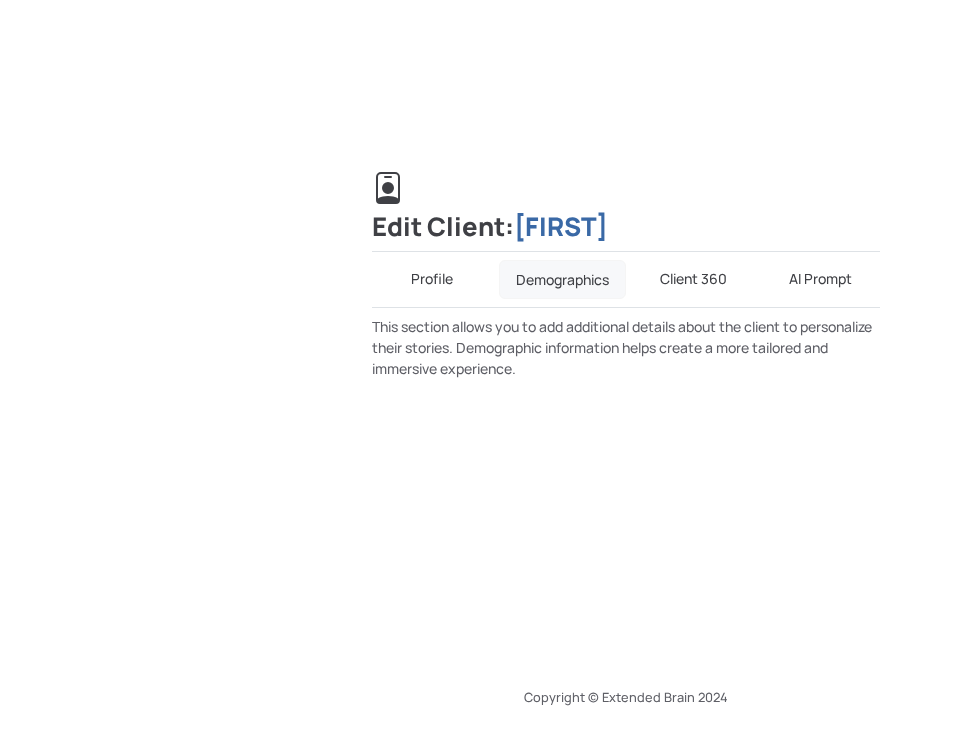click on "Client 360" at bounding box center (693, 279) 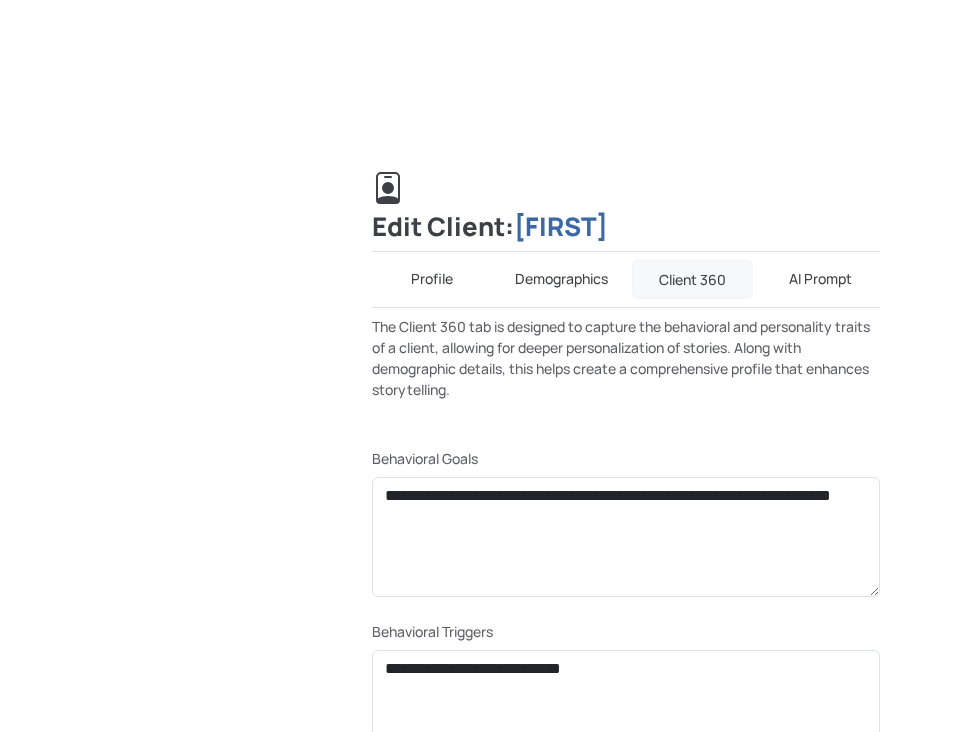 click on "Profile" at bounding box center [431, 279] 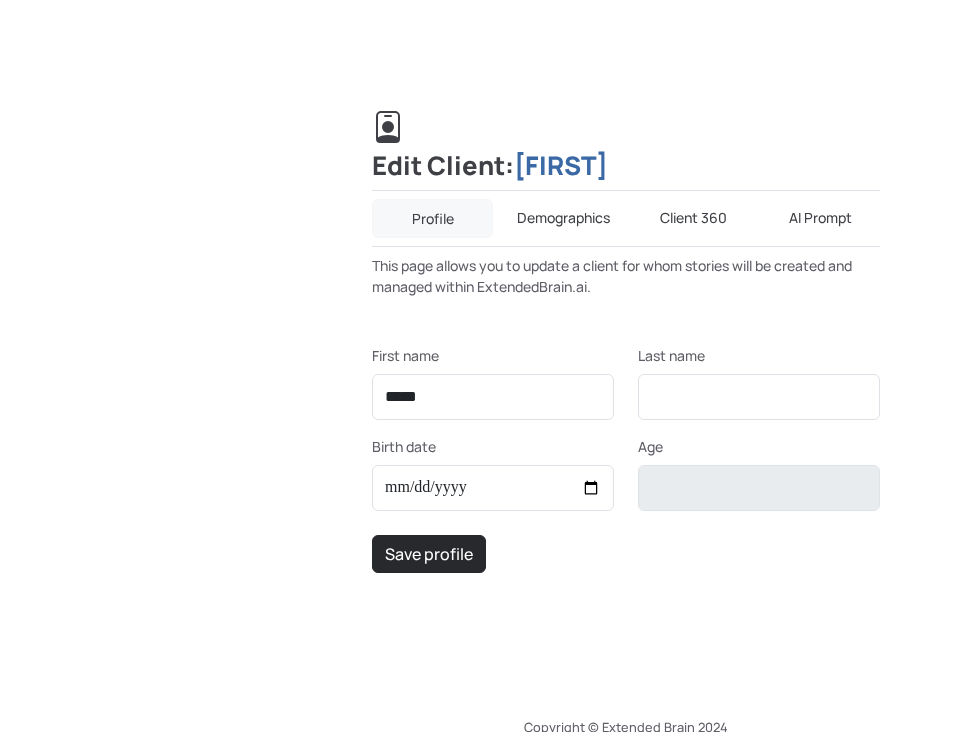 scroll, scrollTop: 95, scrollLeft: 0, axis: vertical 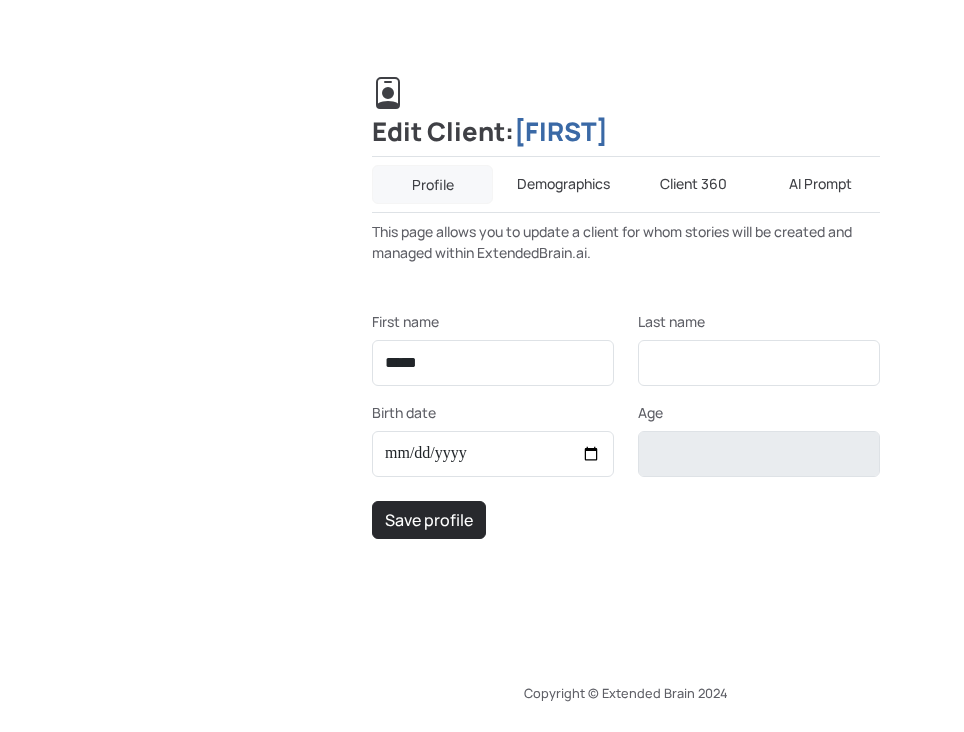 click on "Client 360" at bounding box center (693, 184) 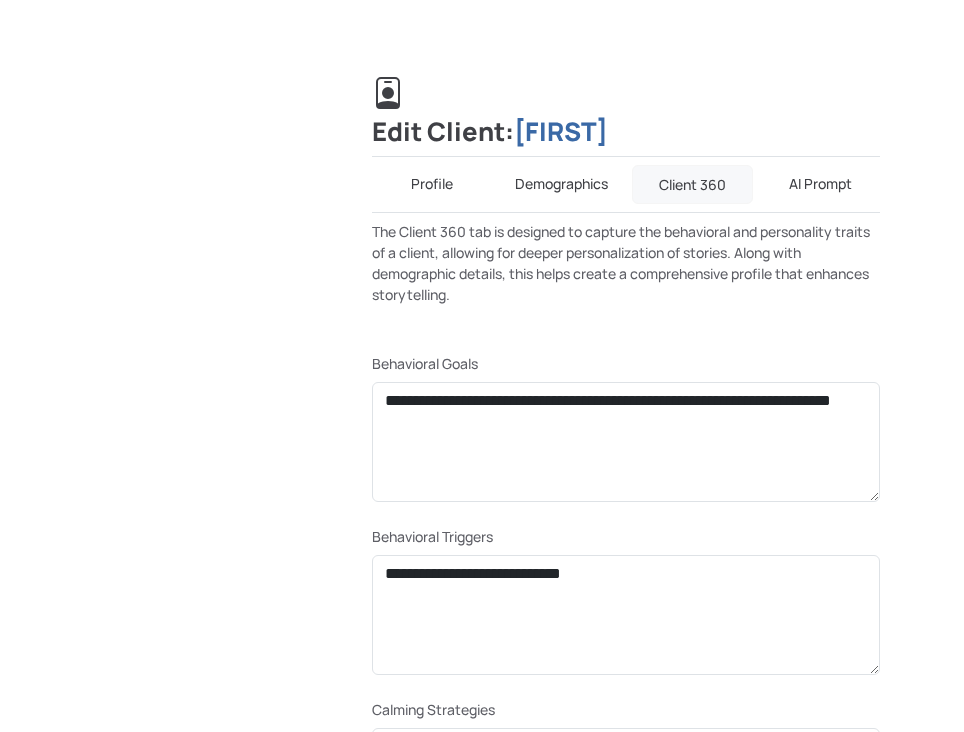 click on "Client 360" at bounding box center [692, 184] 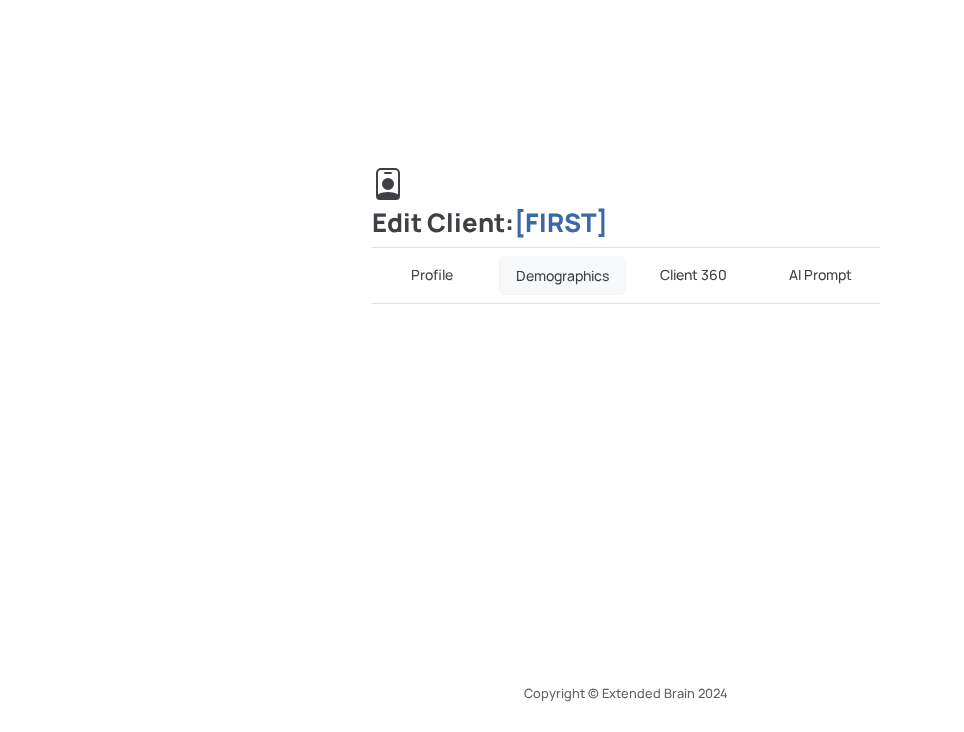 scroll, scrollTop: 4, scrollLeft: 0, axis: vertical 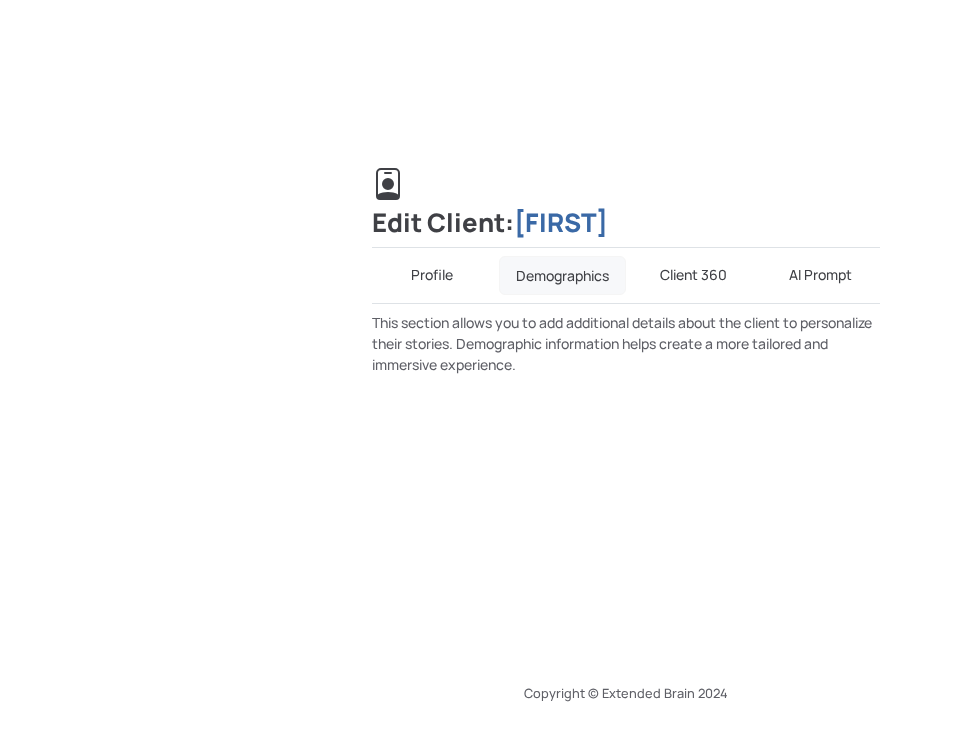 click on "Profile" at bounding box center (431, 275) 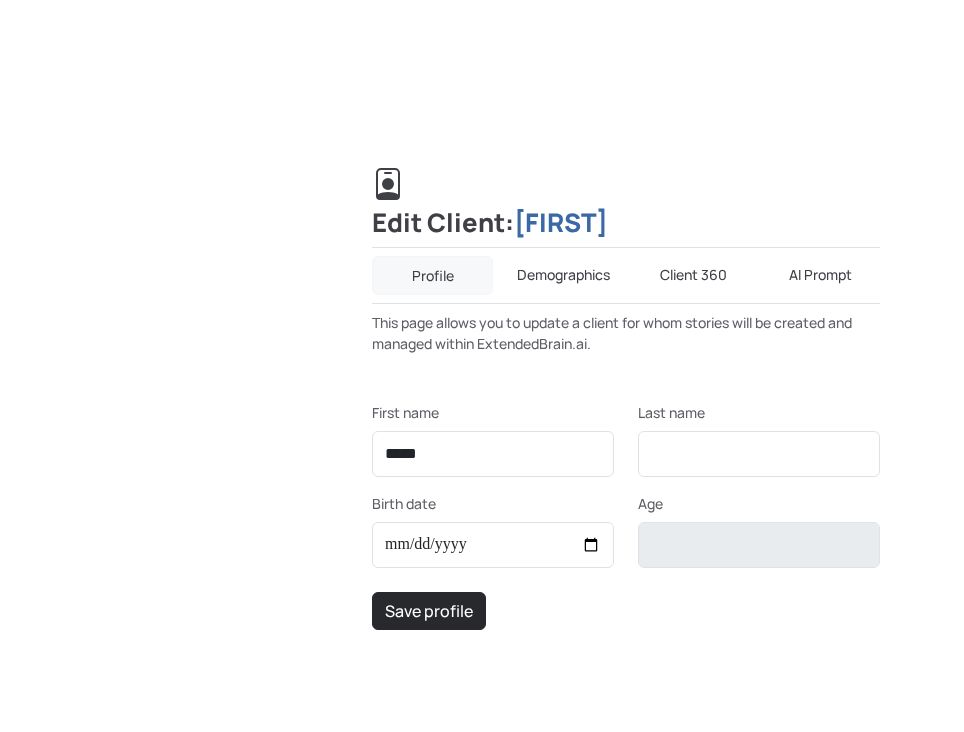 click on "Demographics" at bounding box center (563, 275) 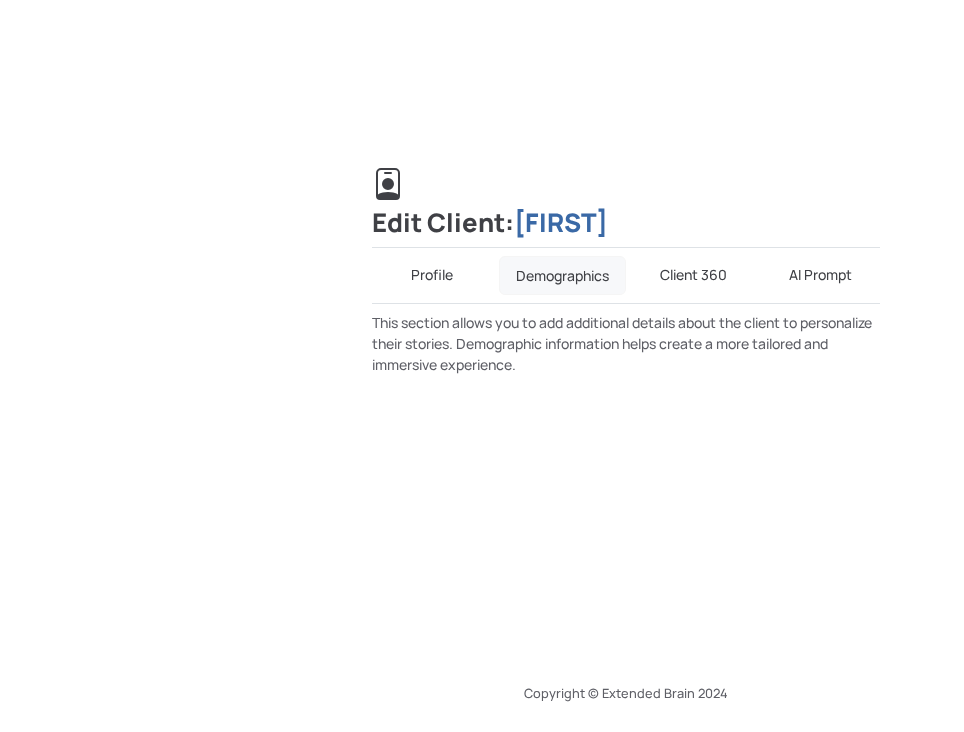 click on "This section allows you to add additional details about the client to personalize their stories. Demographic information helps create a more tailored and immersive experience." at bounding box center [626, 343] 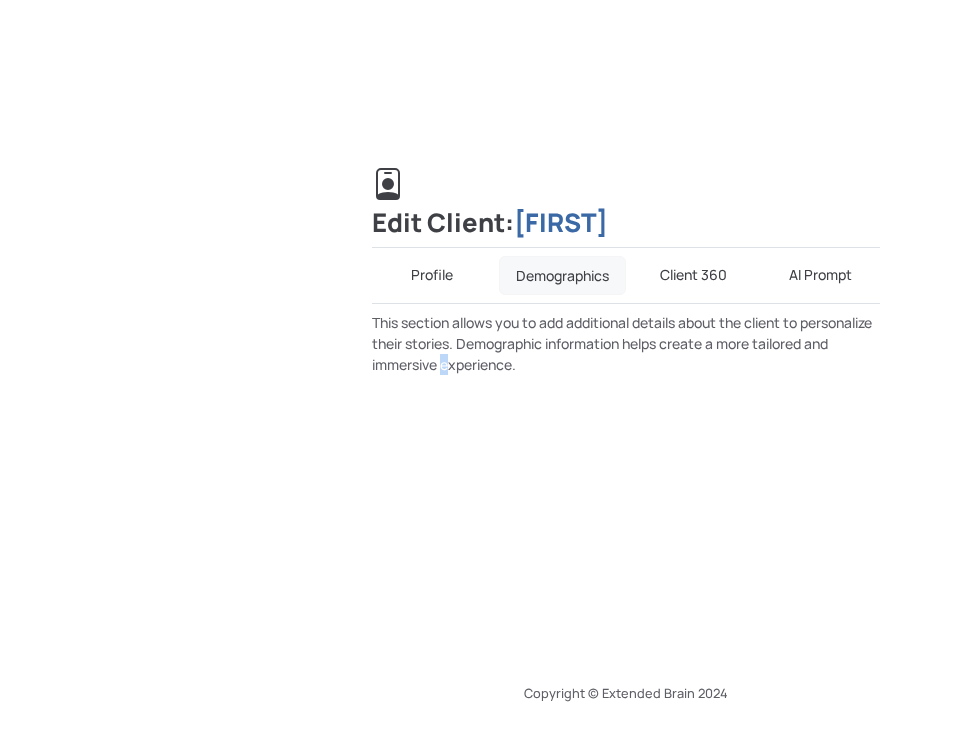 click on "This section allows you to add additional details about the client to personalize their stories. Demographic information helps create a more tailored and immersive experience." at bounding box center (626, 343) 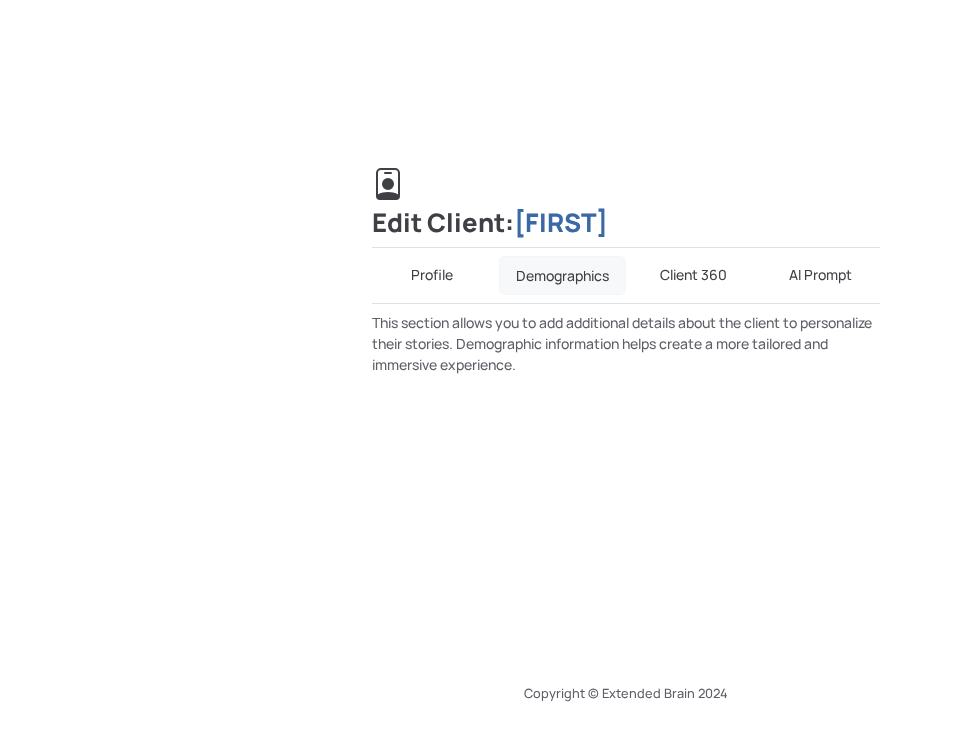 click on "This section allows you to add additional details about the client to personalize their stories. Demographic information helps create a more tailored and immersive experience." at bounding box center [626, 343] 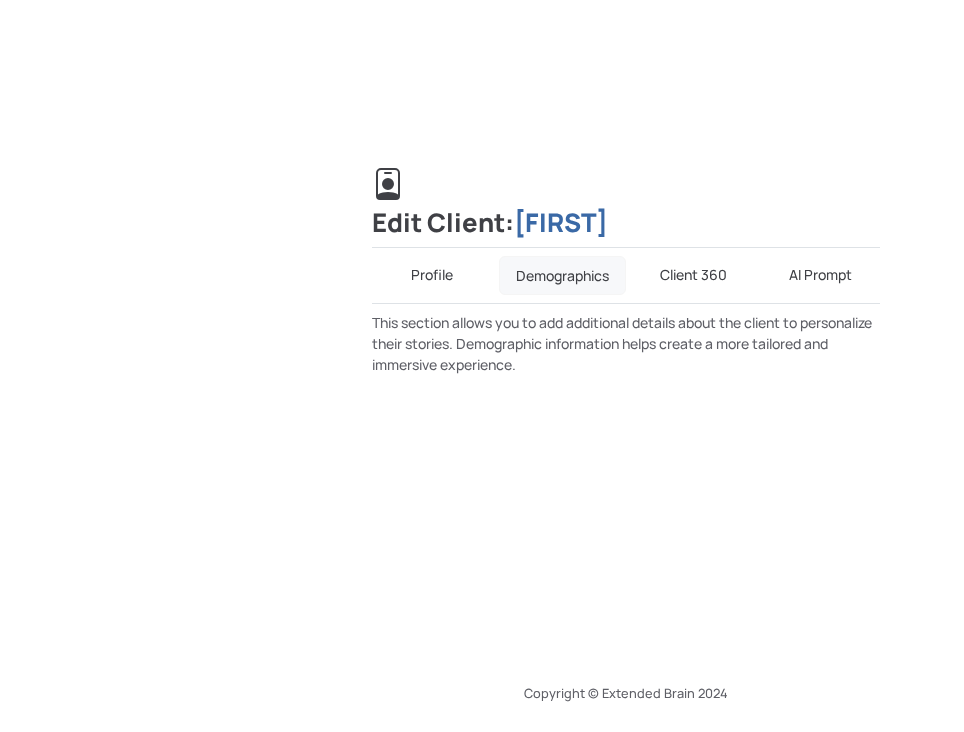 click on "**********" at bounding box center [626, 353] 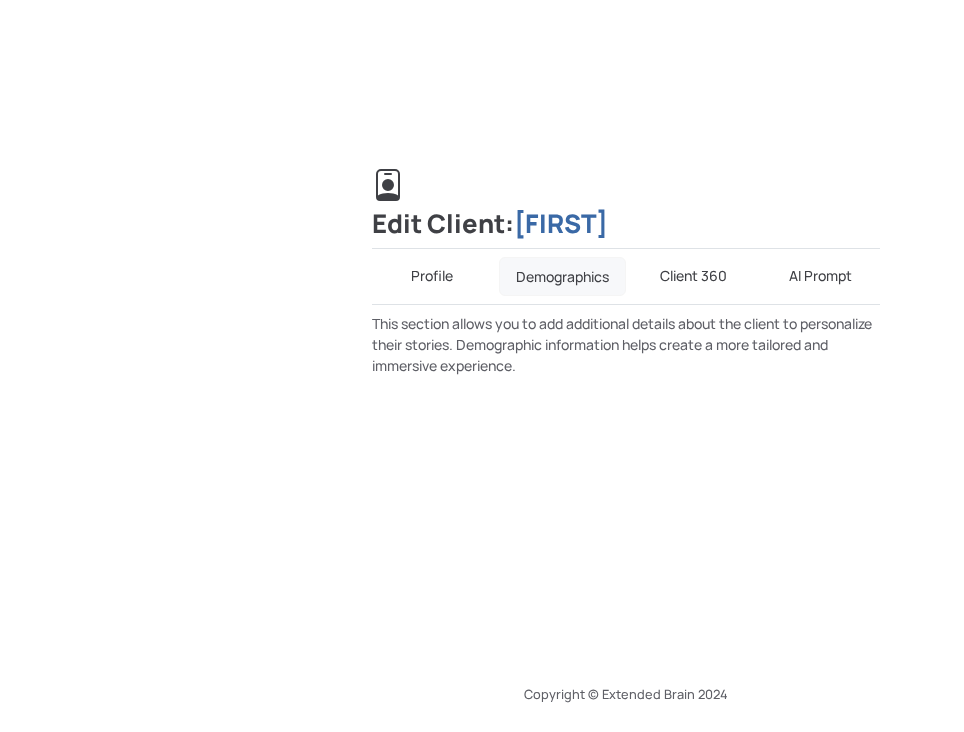 scroll, scrollTop: 4, scrollLeft: 0, axis: vertical 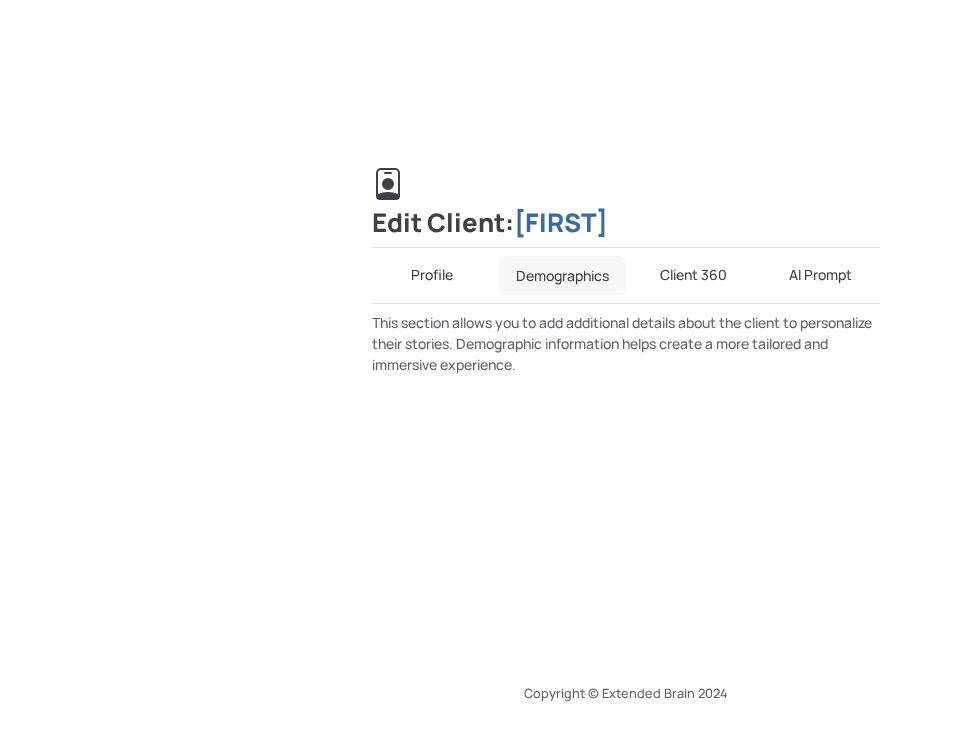 click on "**********" at bounding box center [626, 271] 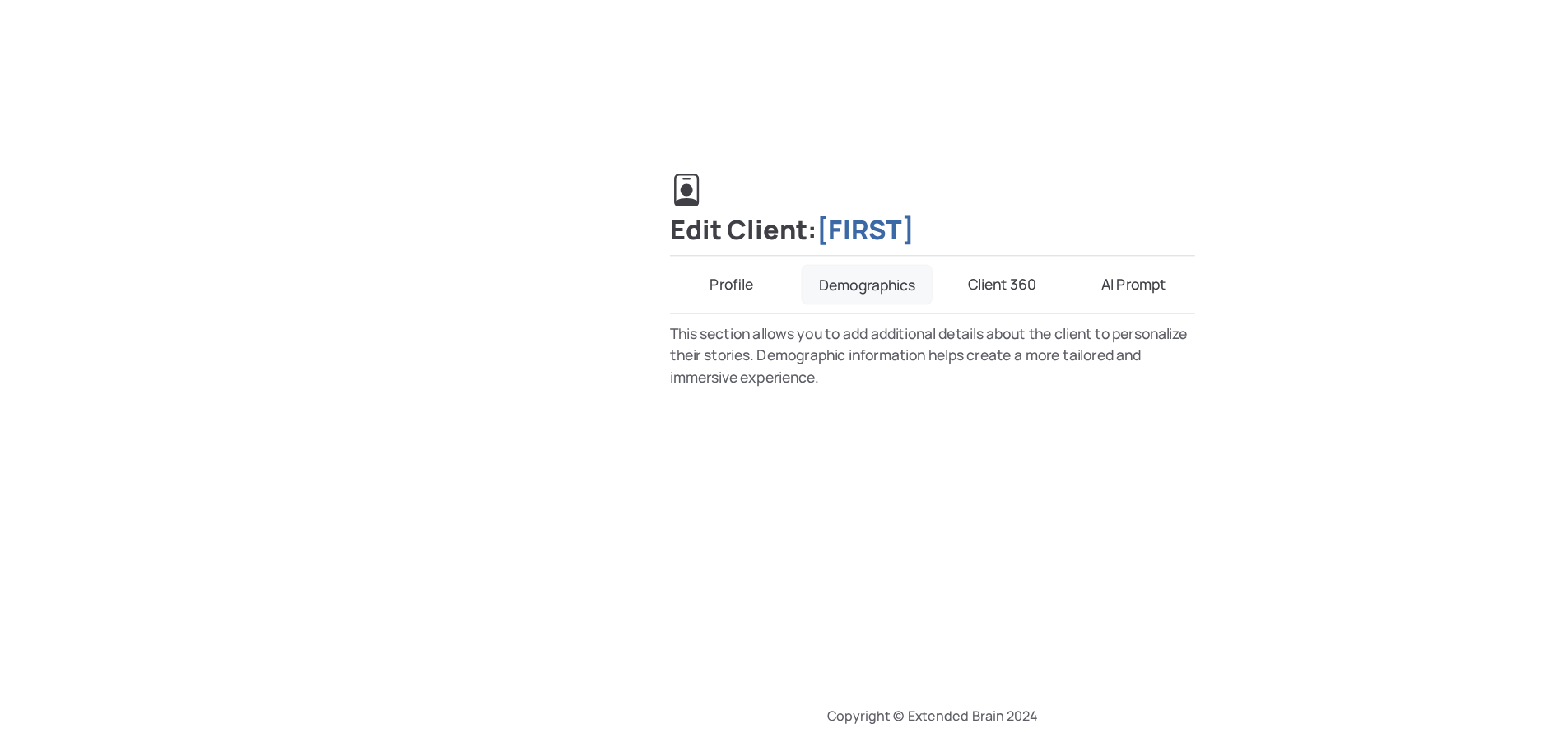 scroll, scrollTop: 0, scrollLeft: 0, axis: both 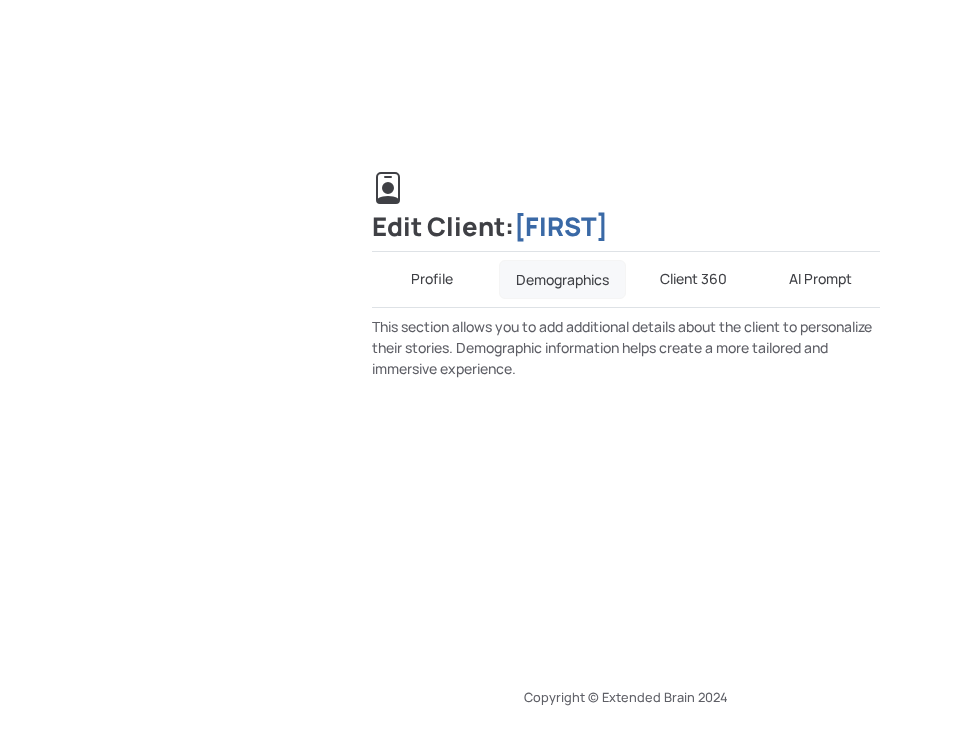 click on "Profile" at bounding box center [431, 279] 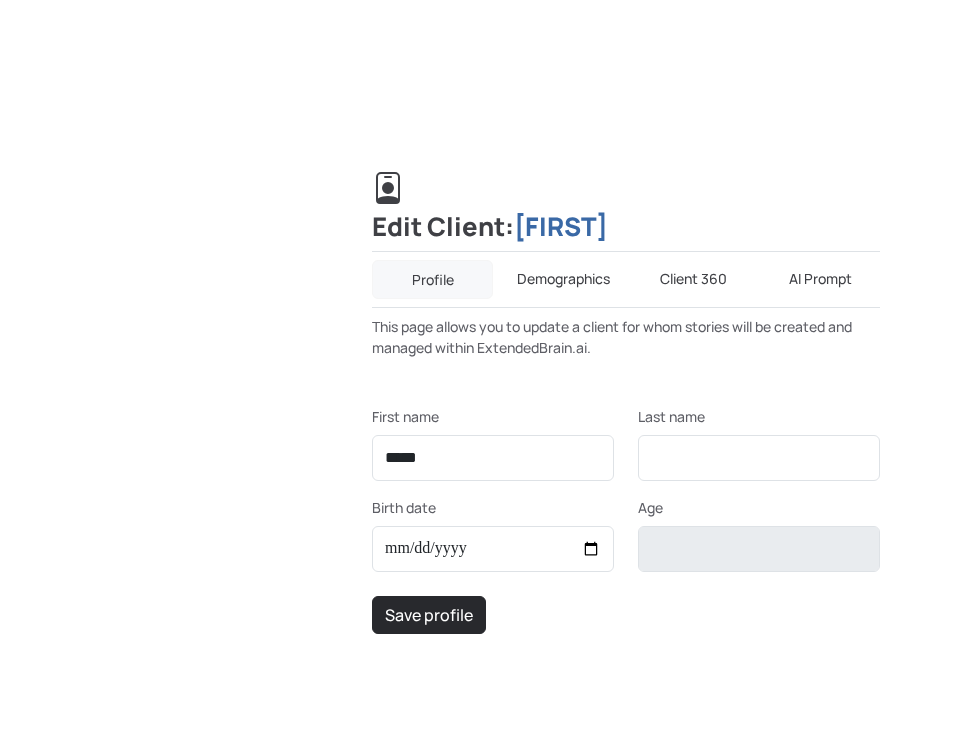 click 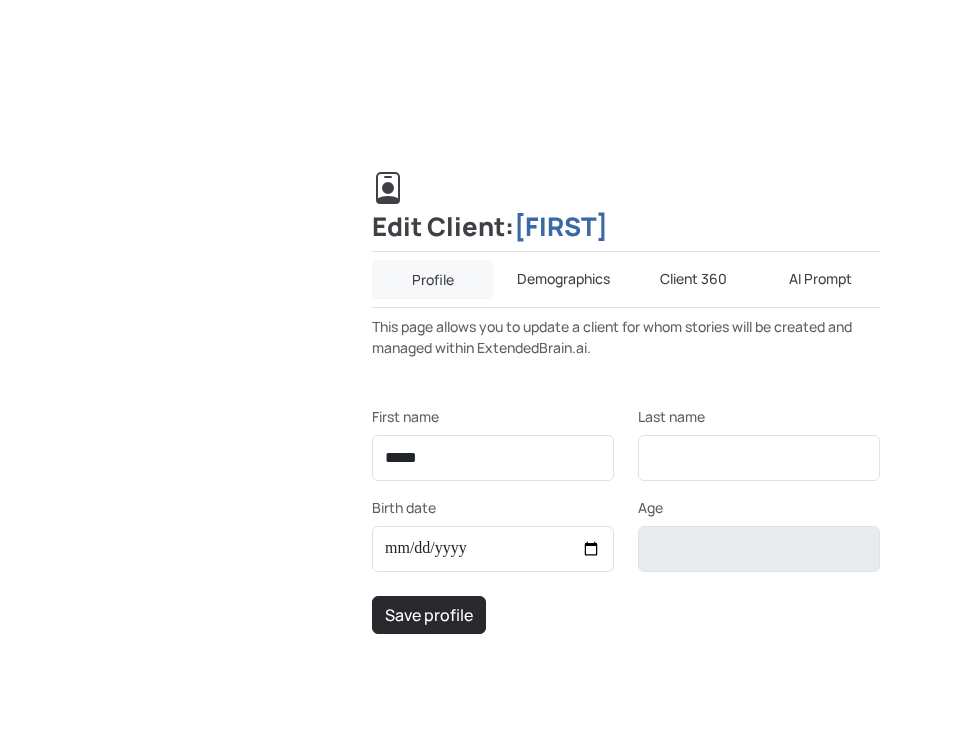 click on "Client 360" at bounding box center (693, 279) 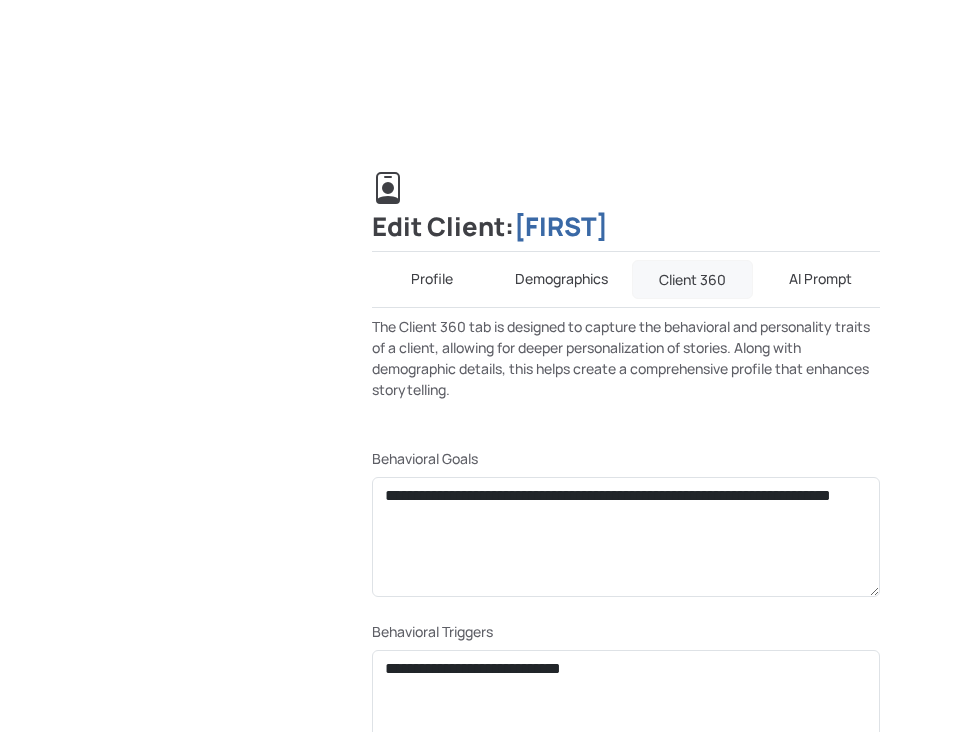 click on "**********" at bounding box center (626, 934) 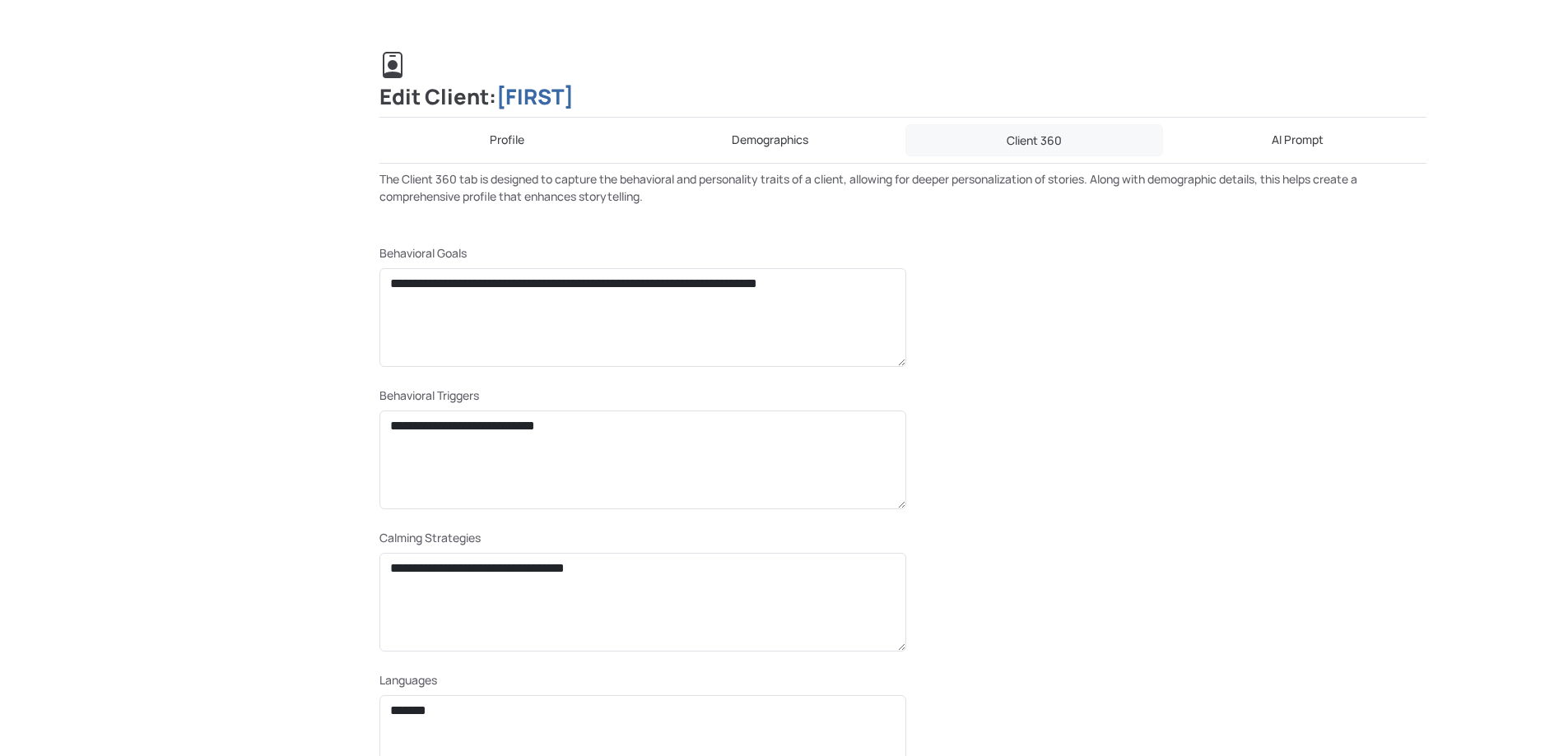 scroll, scrollTop: 0, scrollLeft: 0, axis: both 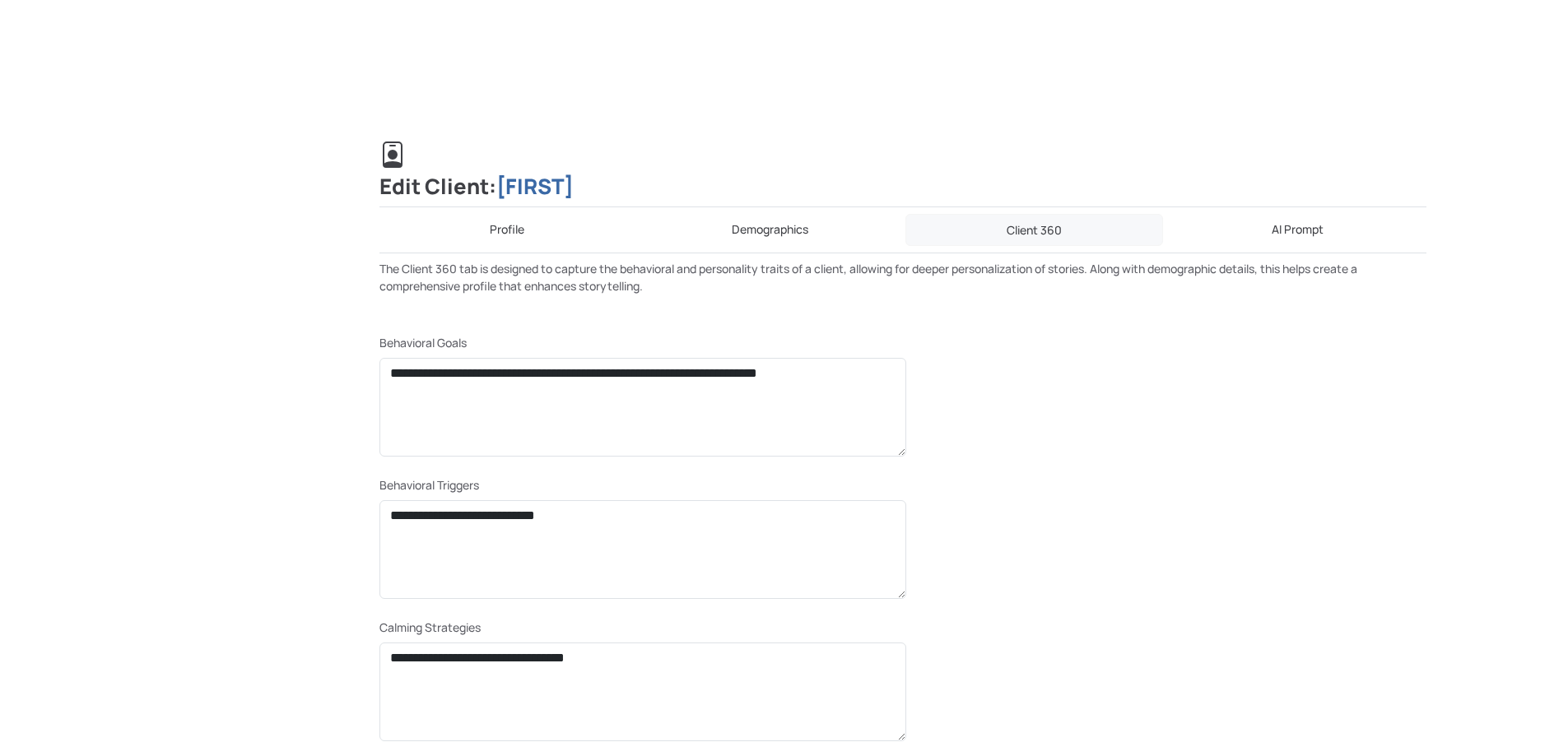 click on "AI Prompt" at bounding box center (1298, 230) 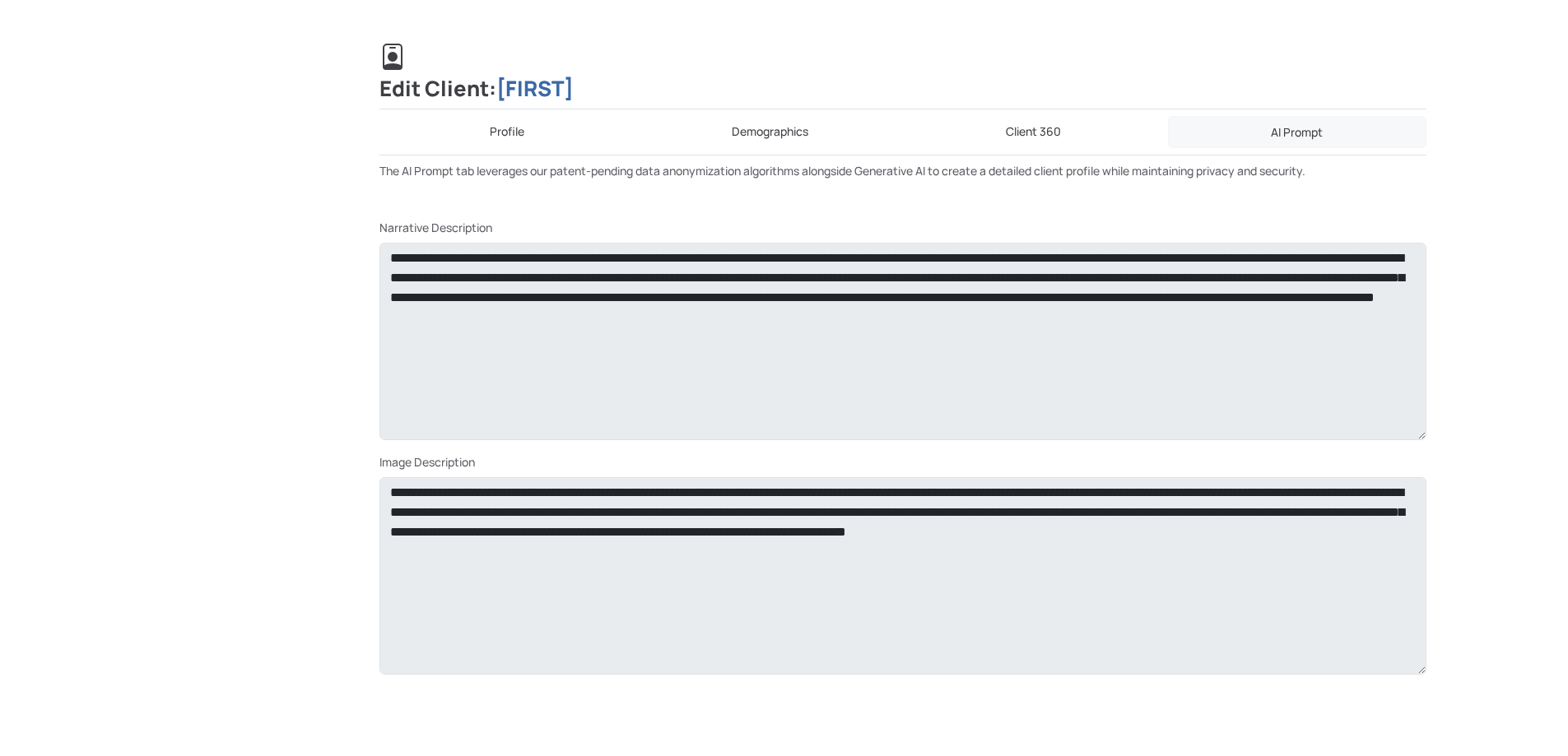 scroll, scrollTop: 0, scrollLeft: 0, axis: both 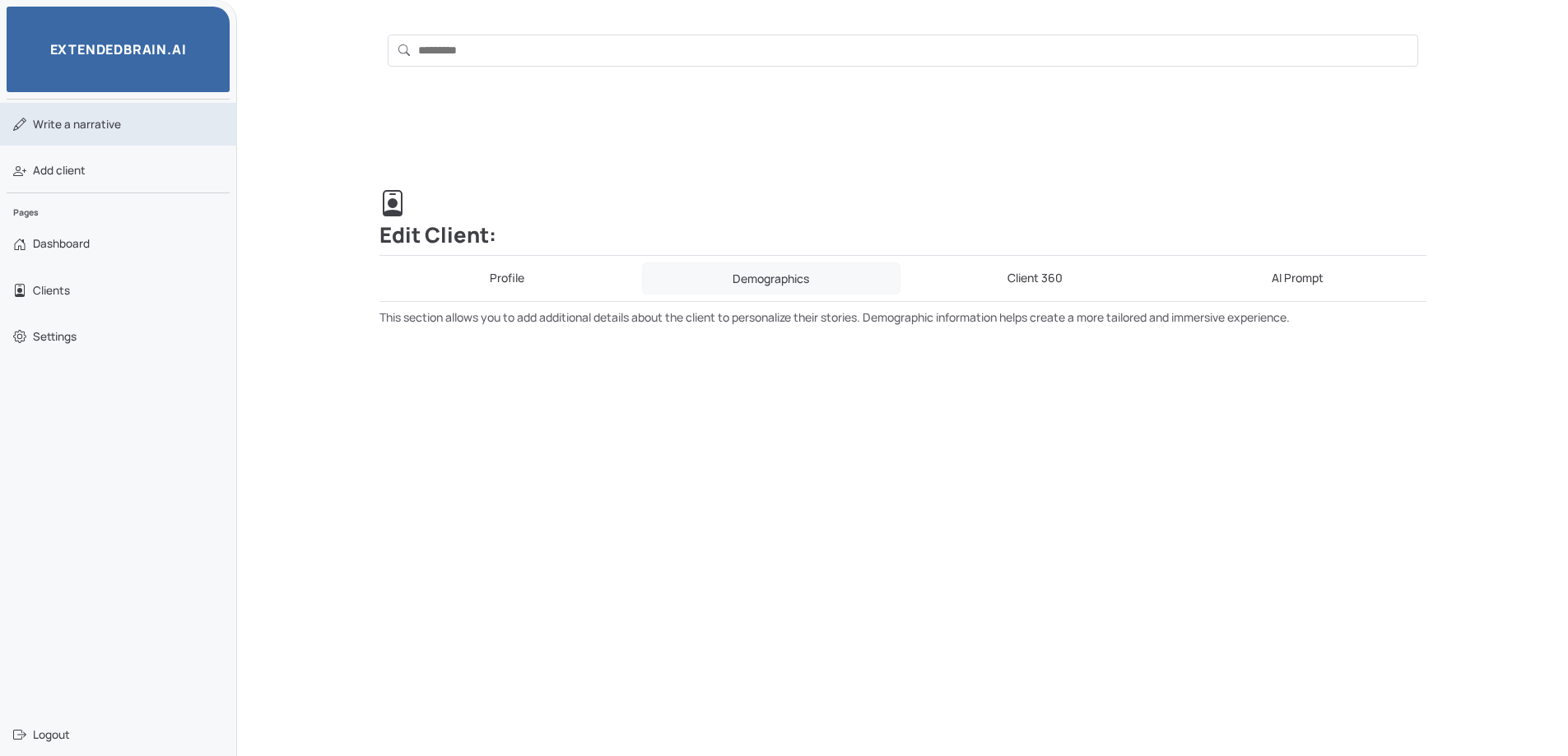click on "Write a narrative" at bounding box center (77, 124) 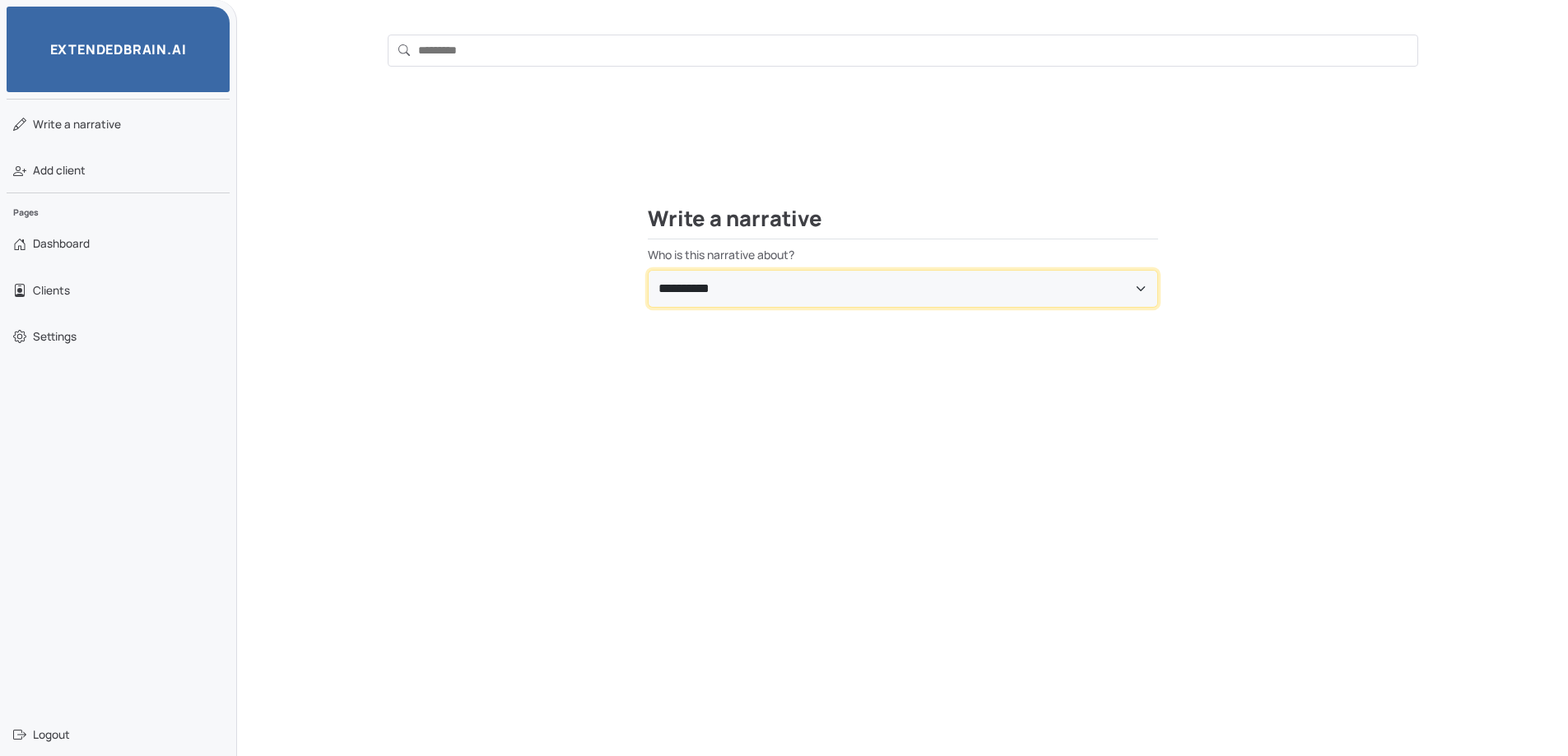 click on "**********" at bounding box center (903, 289) 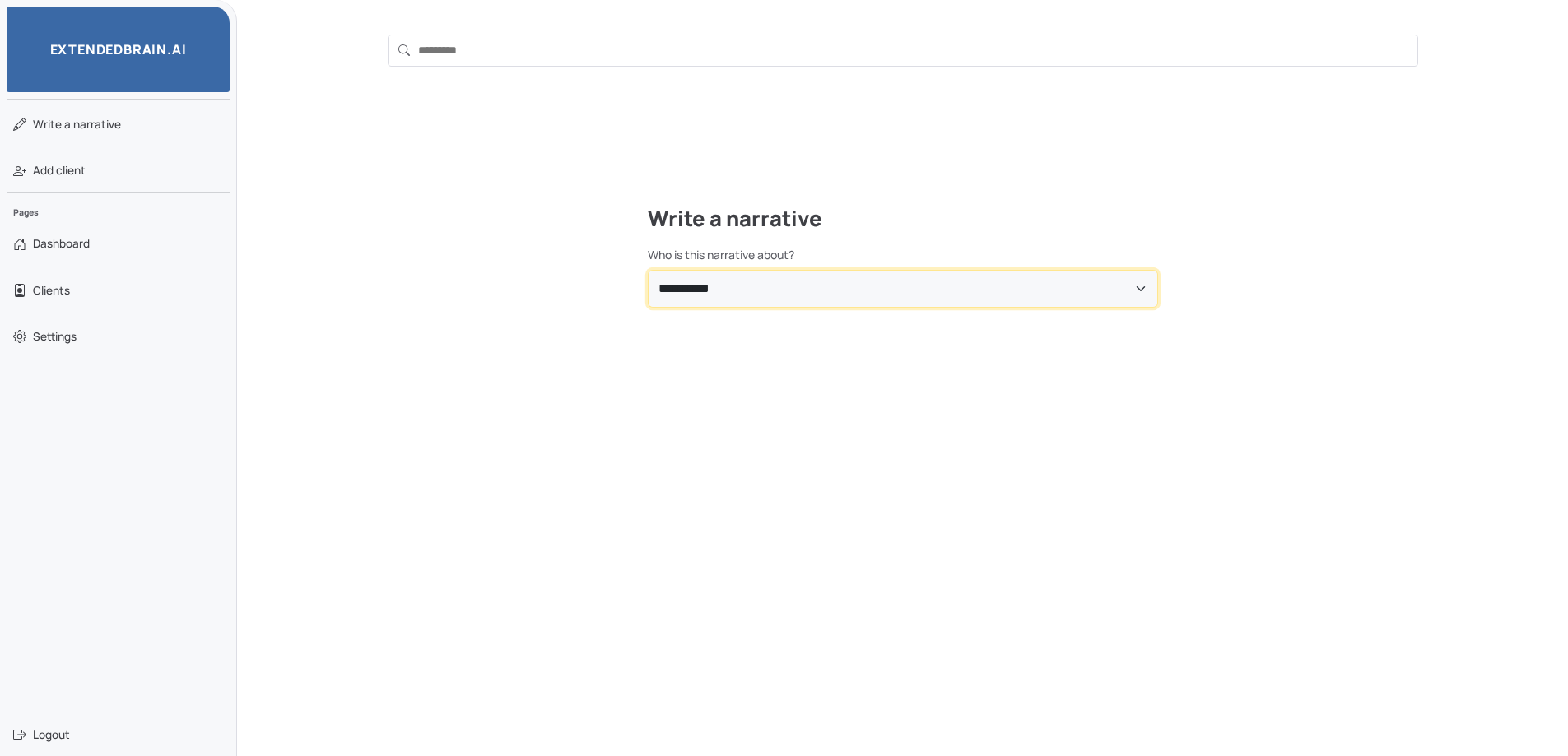 select on "**********" 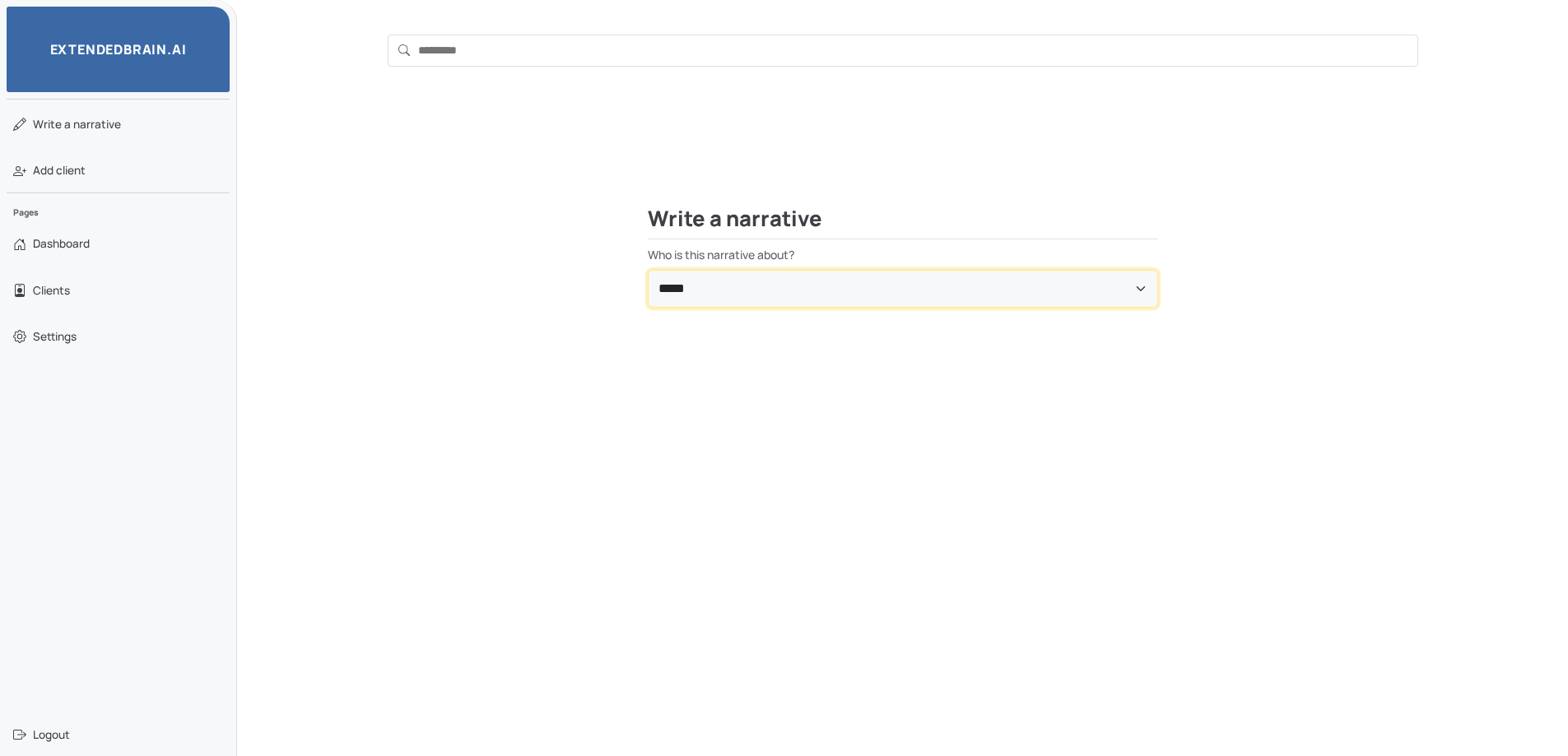 click on "**********" at bounding box center [903, 289] 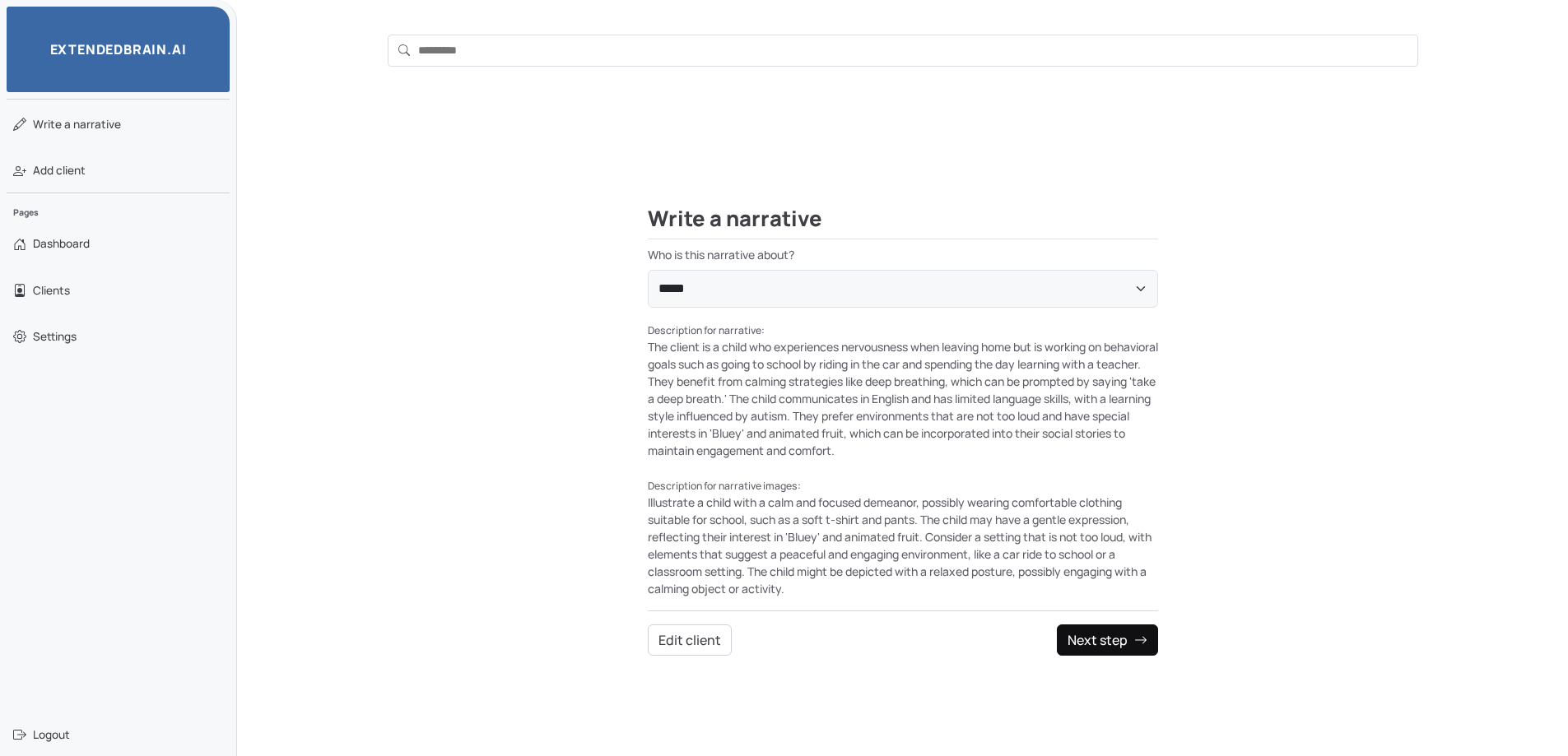 click on "Next step" at bounding box center [1107, 640] 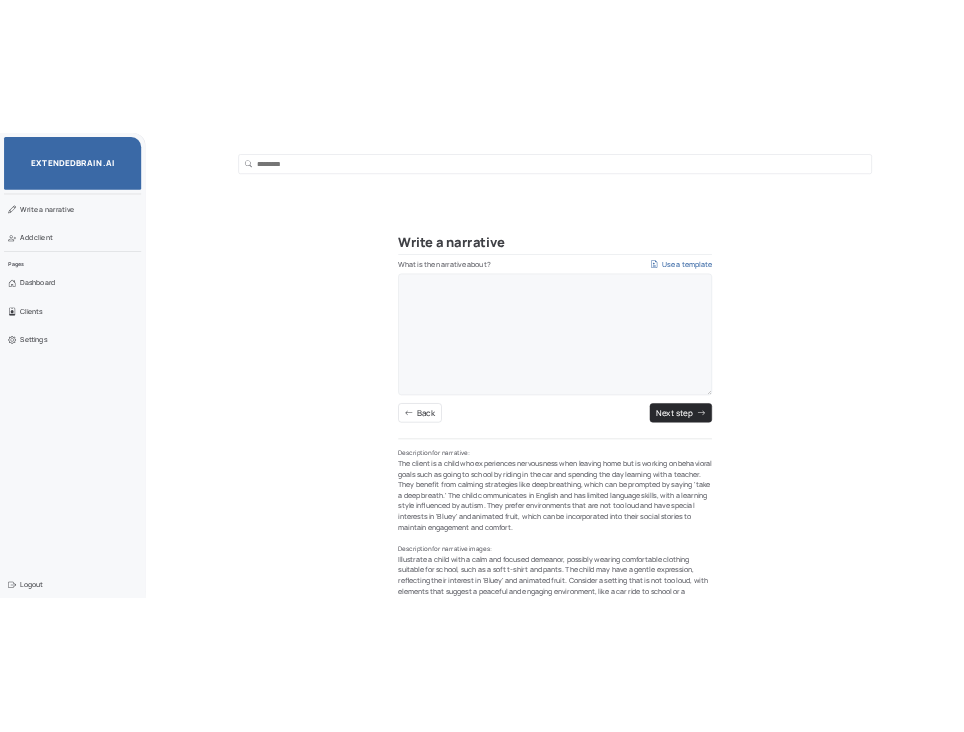 scroll, scrollTop: 0, scrollLeft: 0, axis: both 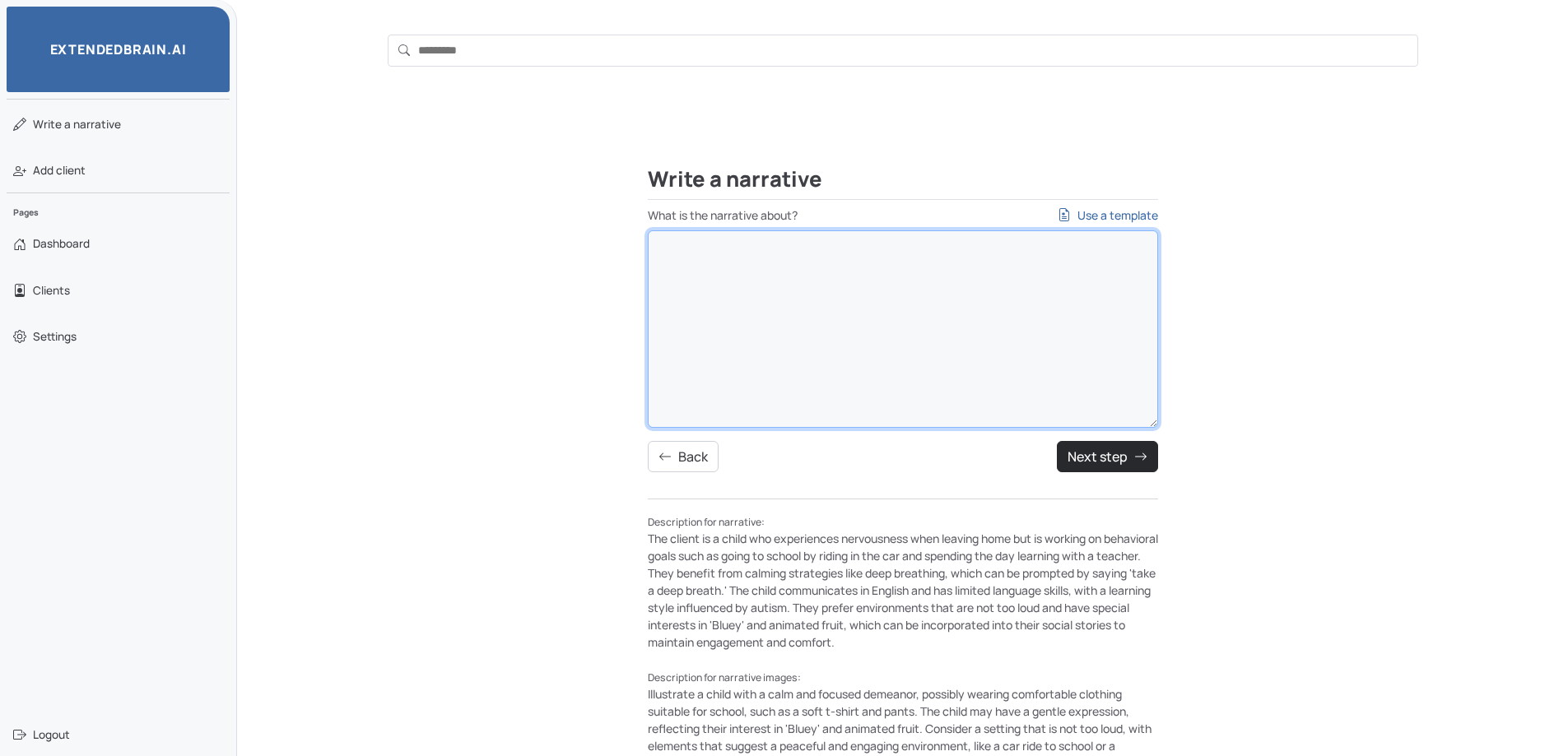 click on "What is the narrative about?   Use a template" at bounding box center [903, 329] 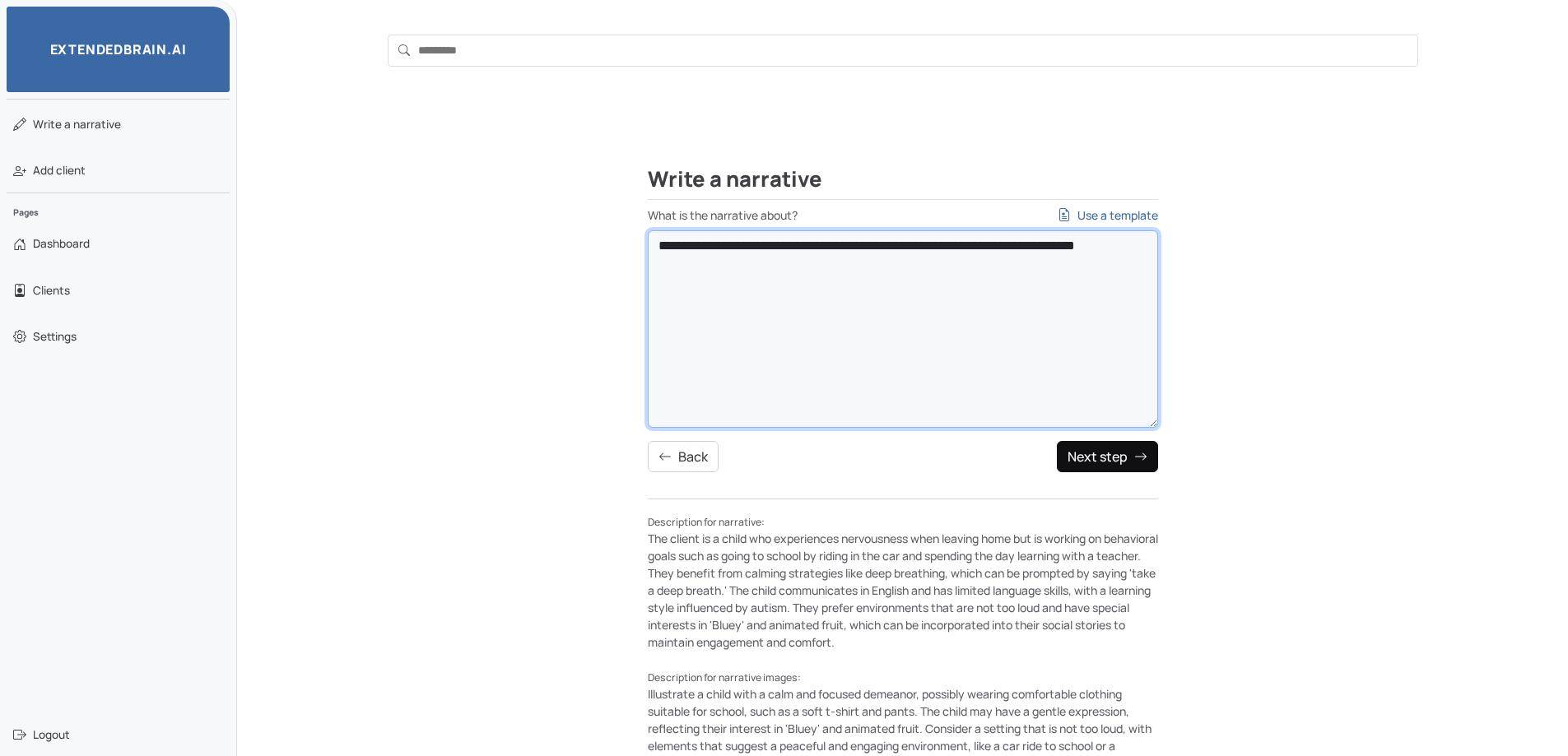 type on "**********" 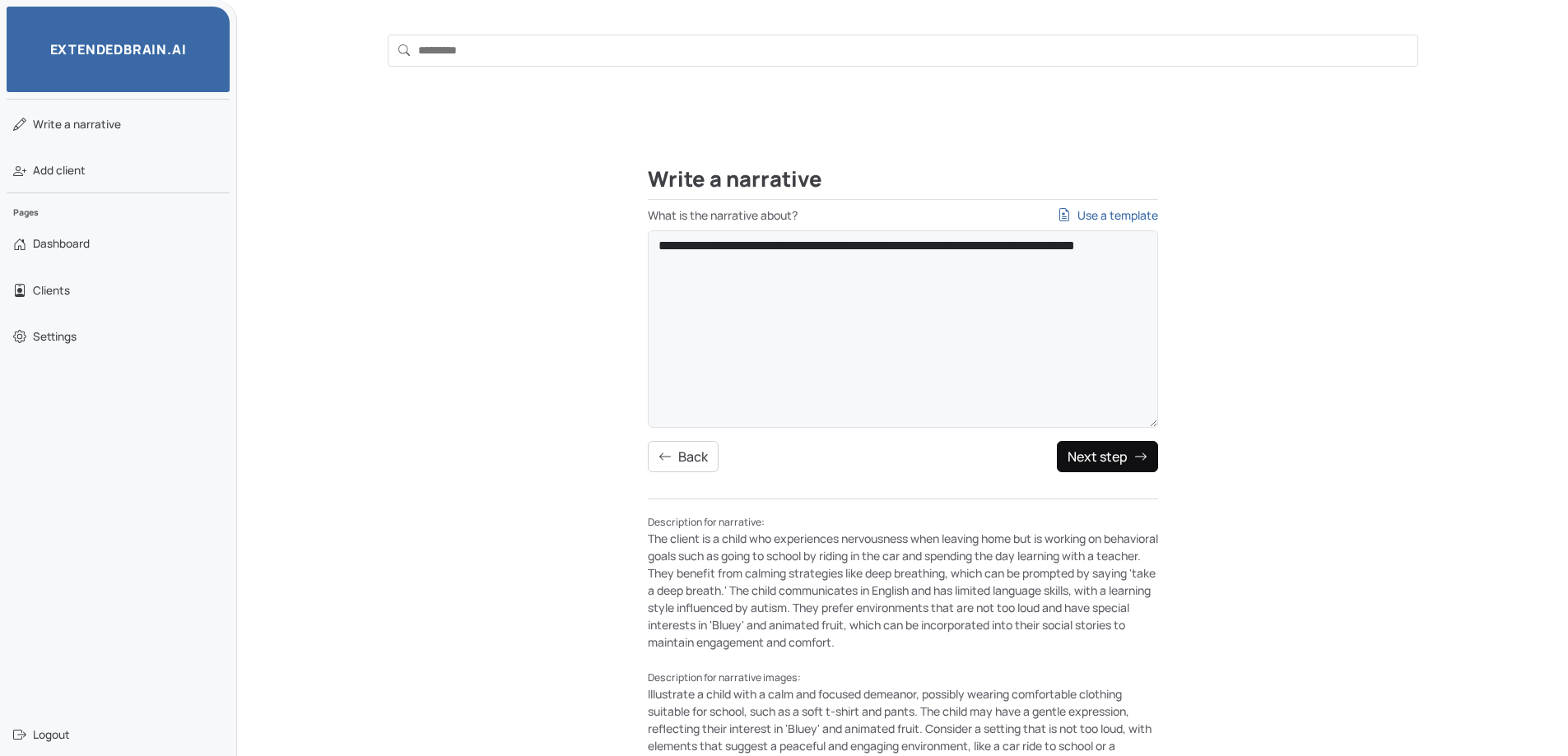 click on "Next step" at bounding box center [1107, 457] 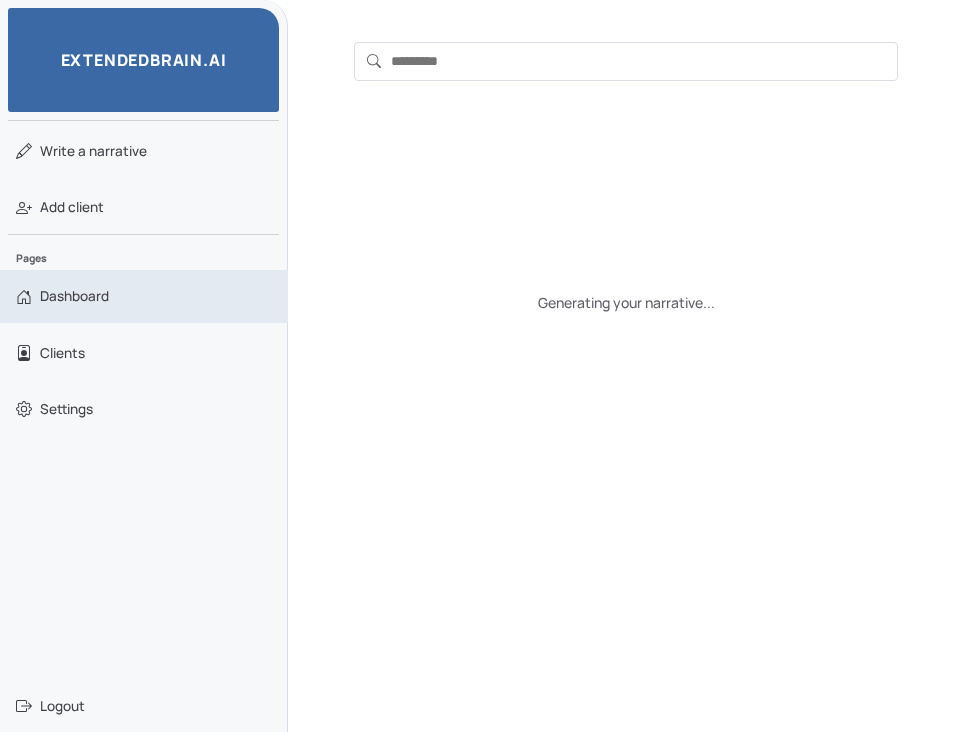click on "Dashboard" at bounding box center (74, 296) 